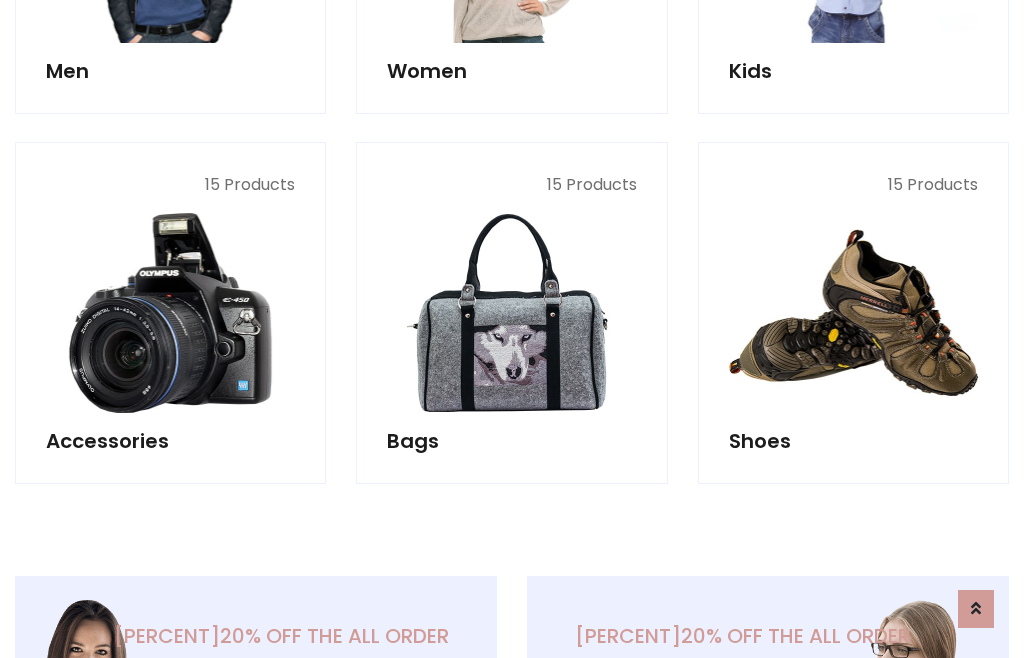 scroll, scrollTop: 853, scrollLeft: 0, axis: vertical 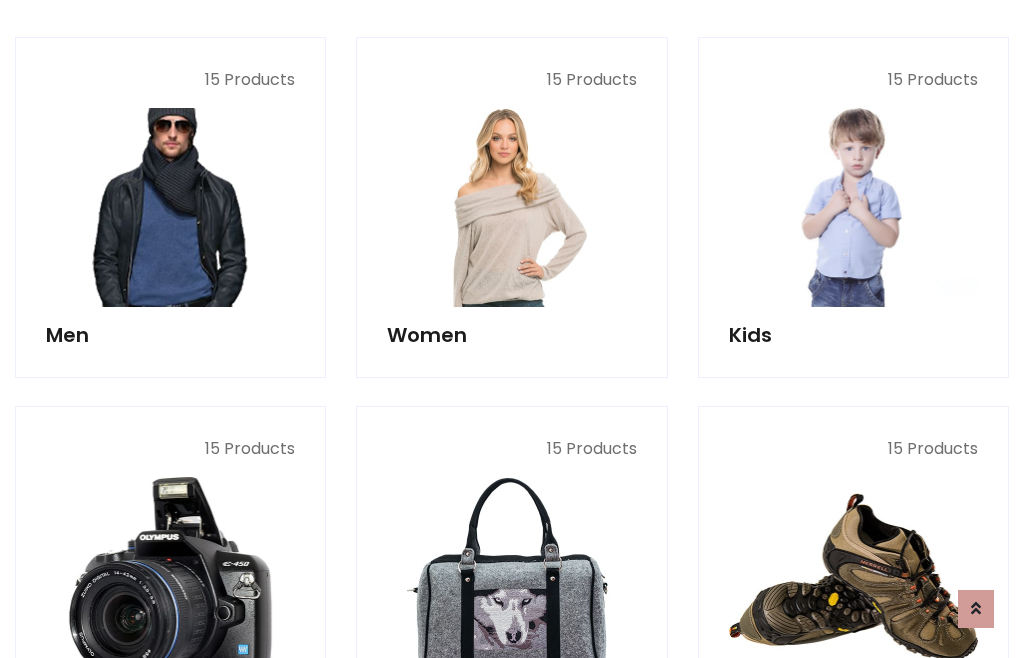 click at bounding box center [170, 207] 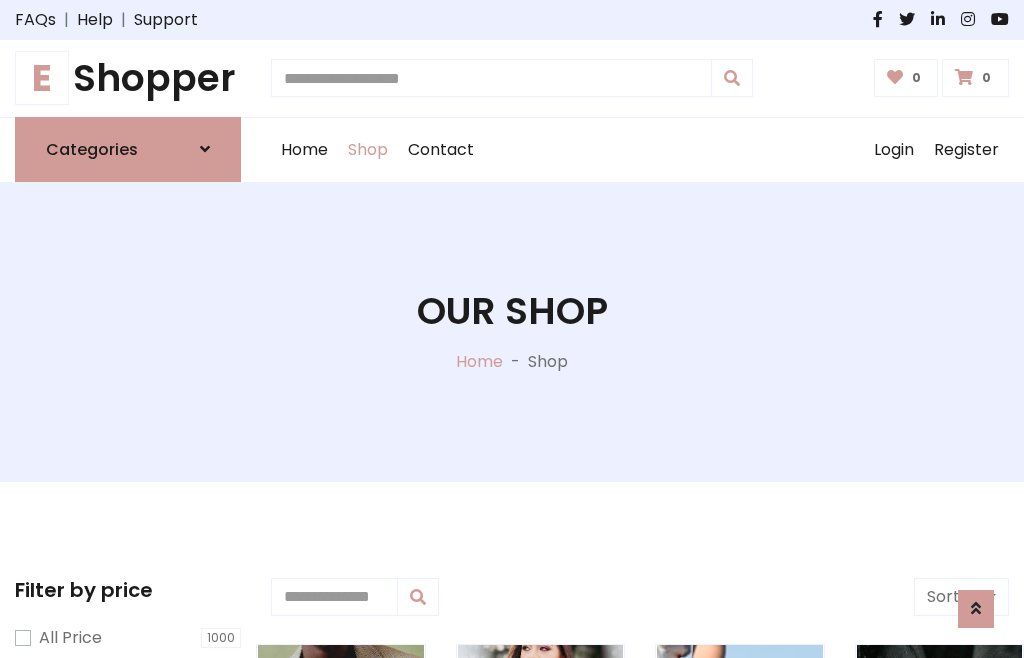 scroll, scrollTop: 807, scrollLeft: 0, axis: vertical 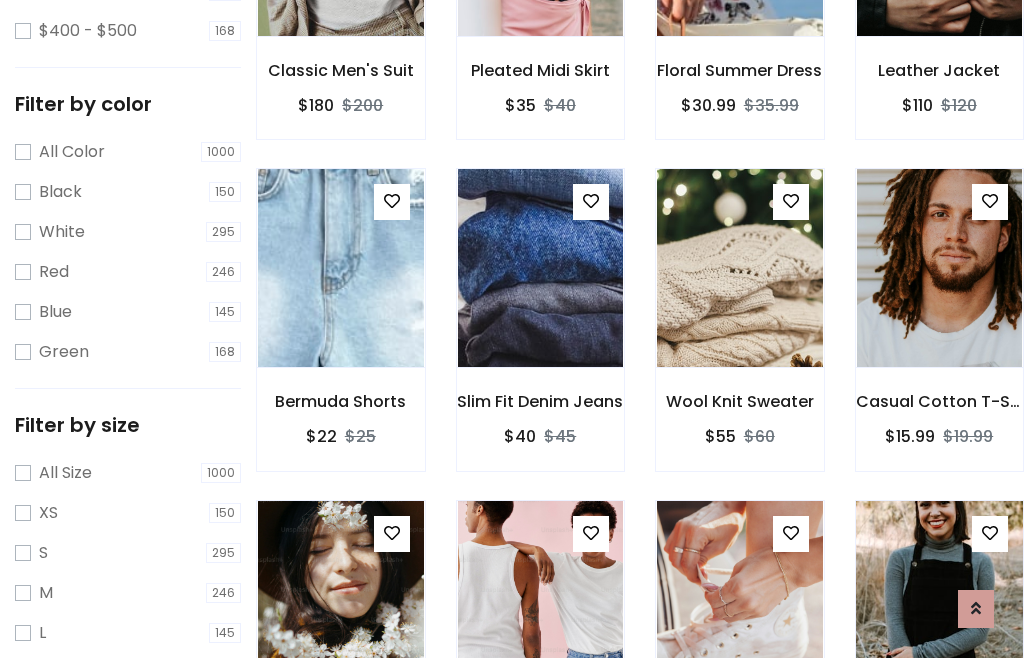 click at bounding box center [939, 600] 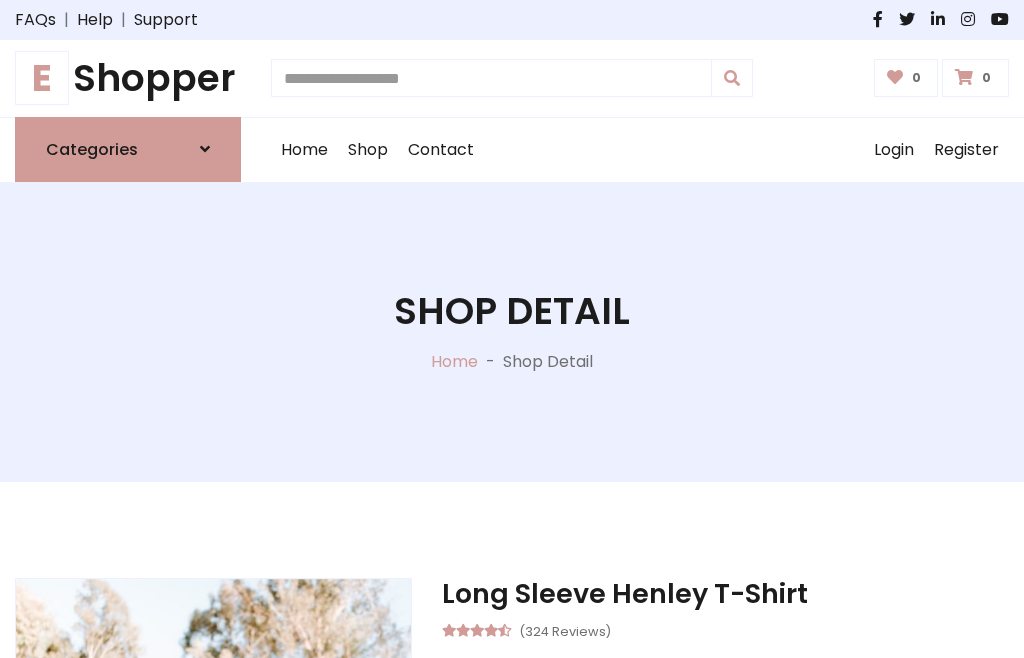 click on "M" at bounding box center [650, 774] 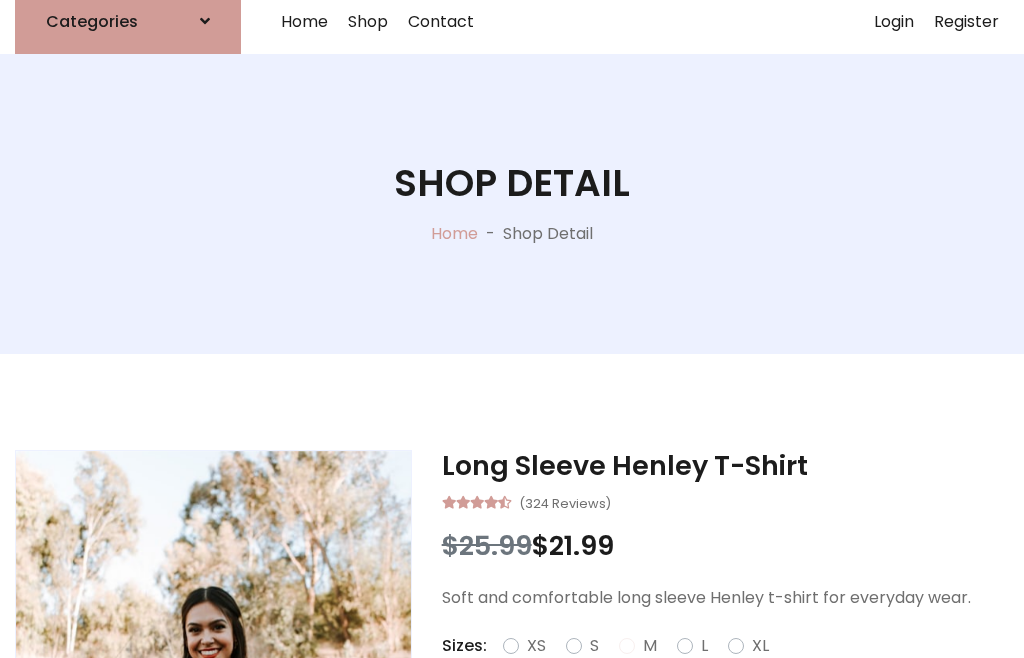 scroll, scrollTop: 128, scrollLeft: 0, axis: vertical 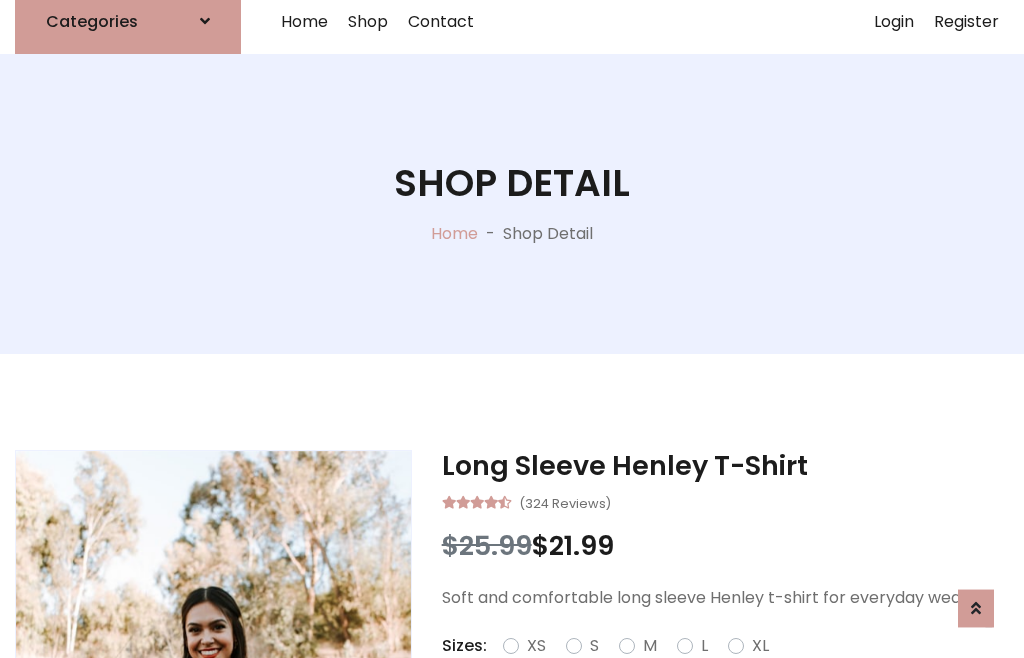 click on "Red" at bounding box center [732, 670] 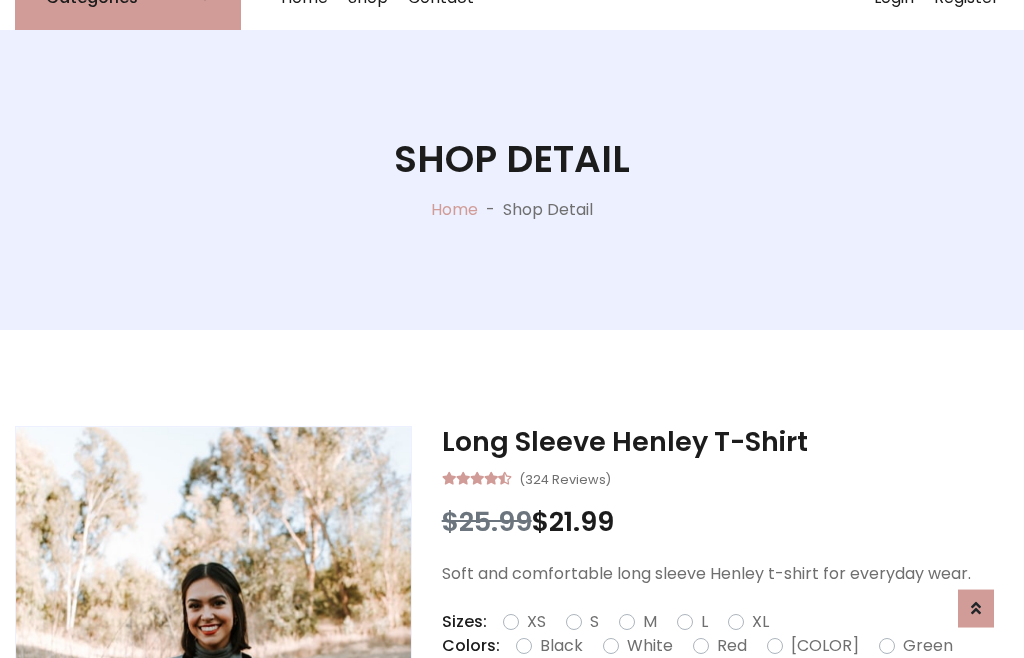 click on "Add To Cart" at bounding box center [663, 709] 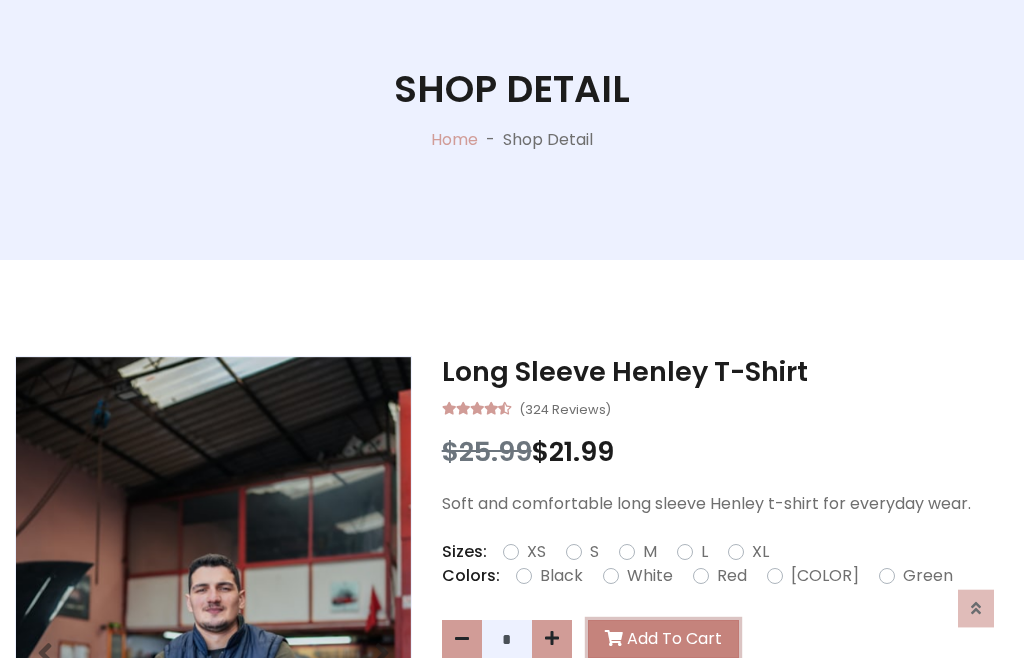 scroll, scrollTop: 0, scrollLeft: 0, axis: both 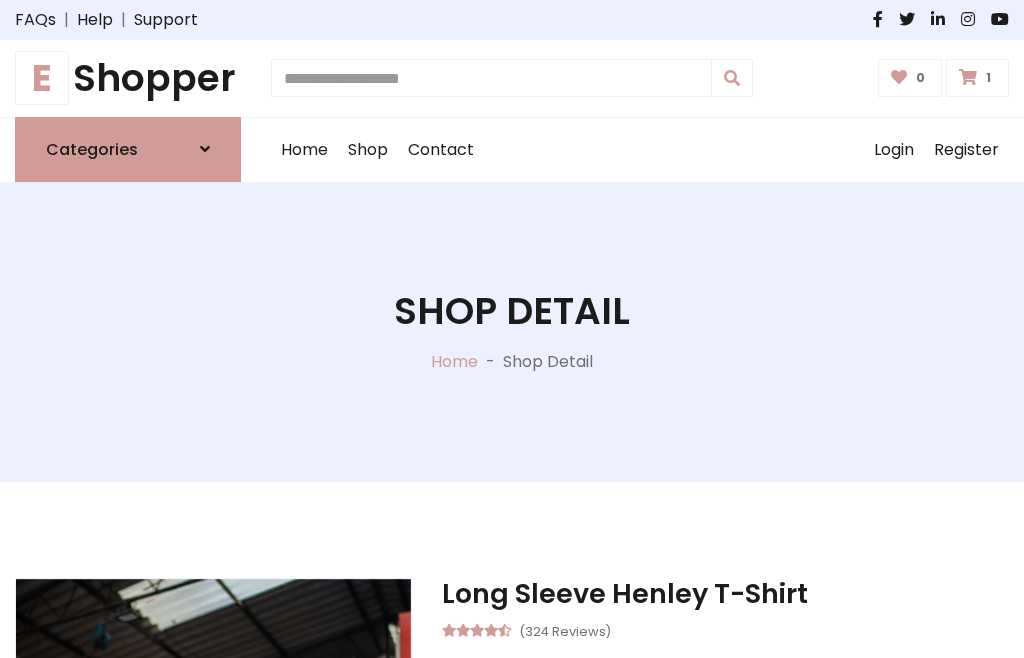 click at bounding box center [968, 77] 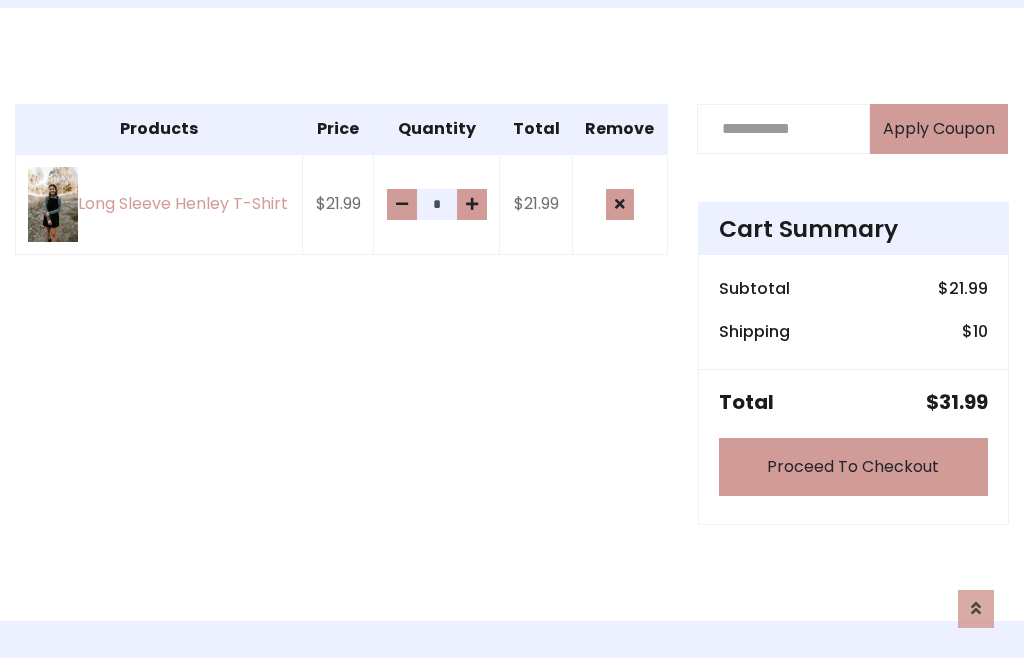 scroll, scrollTop: 474, scrollLeft: 0, axis: vertical 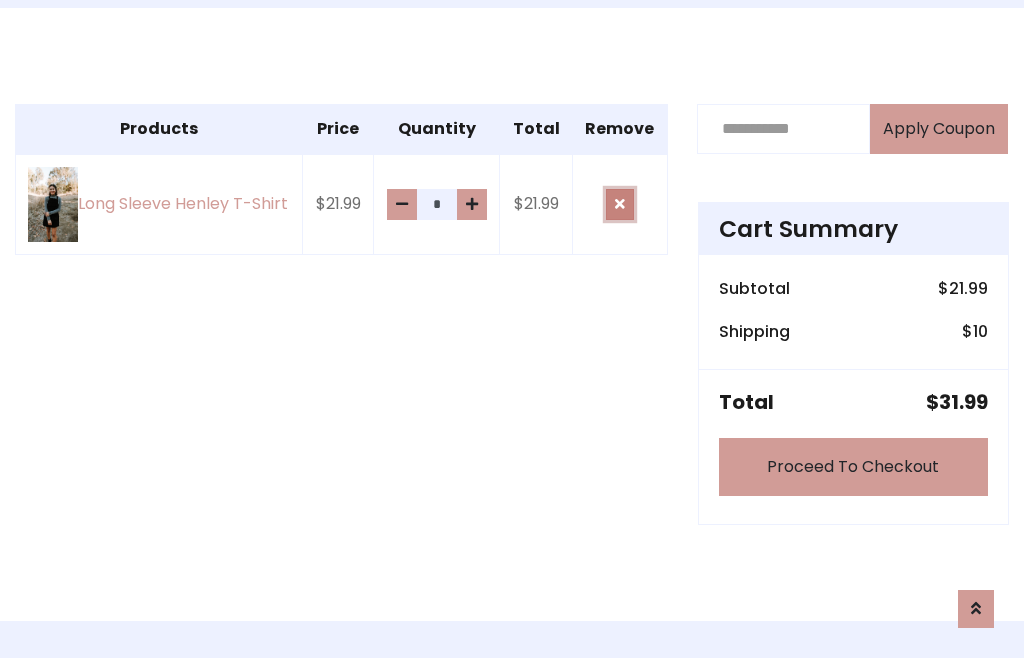 click at bounding box center (620, 204) 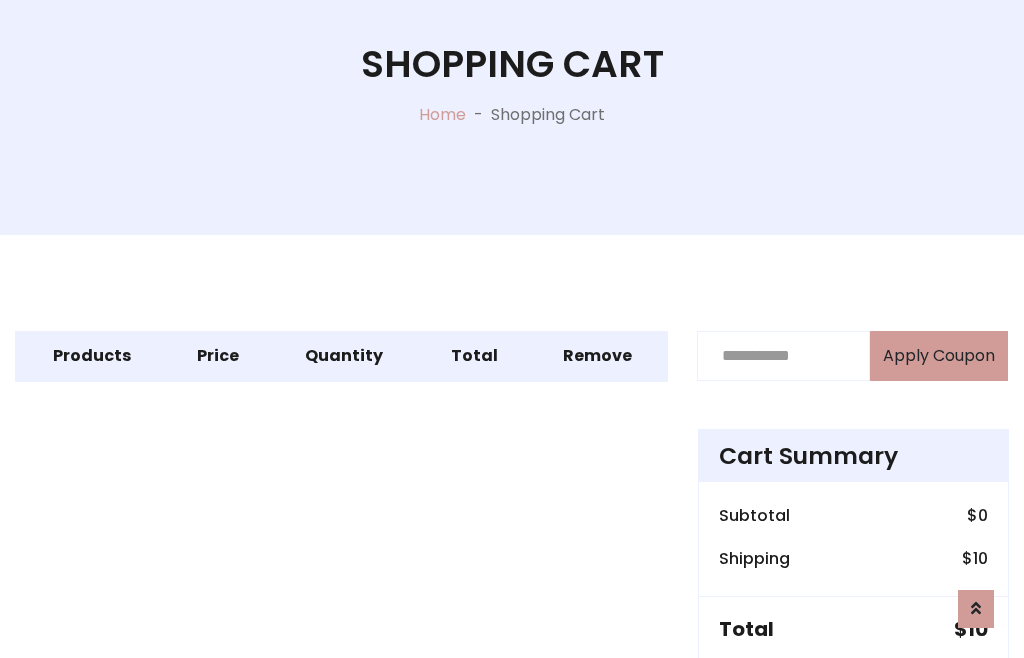 click on "Proceed To Checkout" at bounding box center [853, 694] 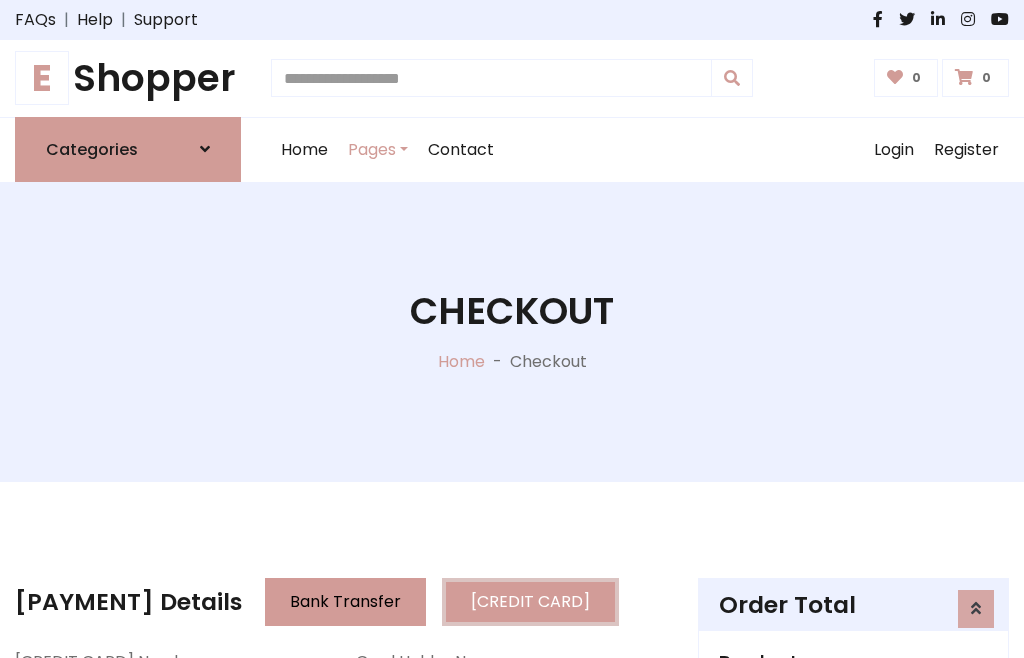 scroll, scrollTop: 137, scrollLeft: 0, axis: vertical 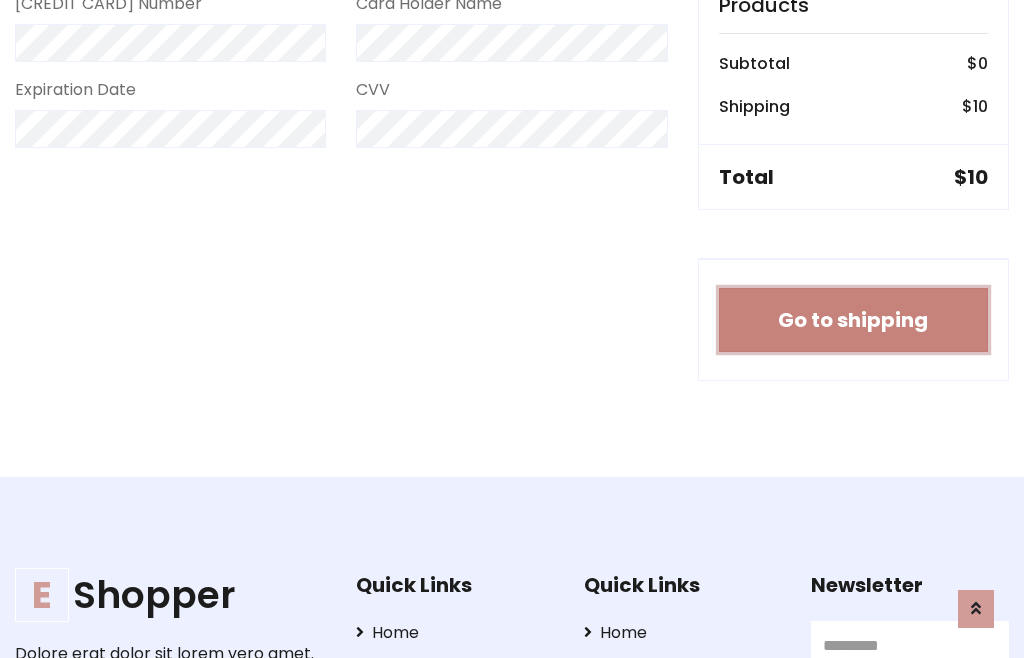 click on "Go to shipping" at bounding box center (853, 320) 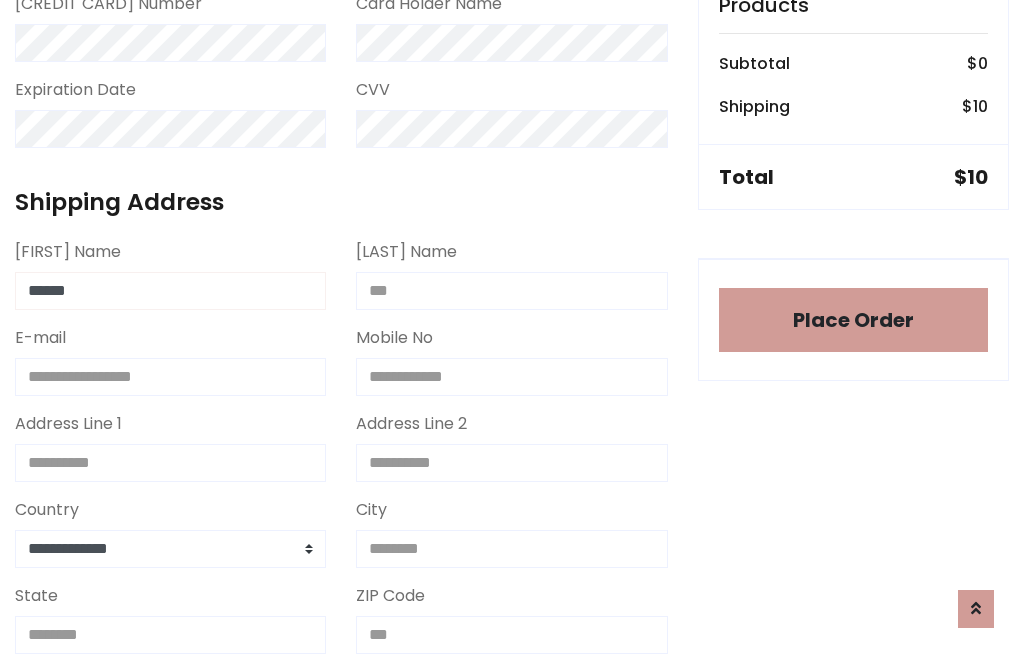type on "******" 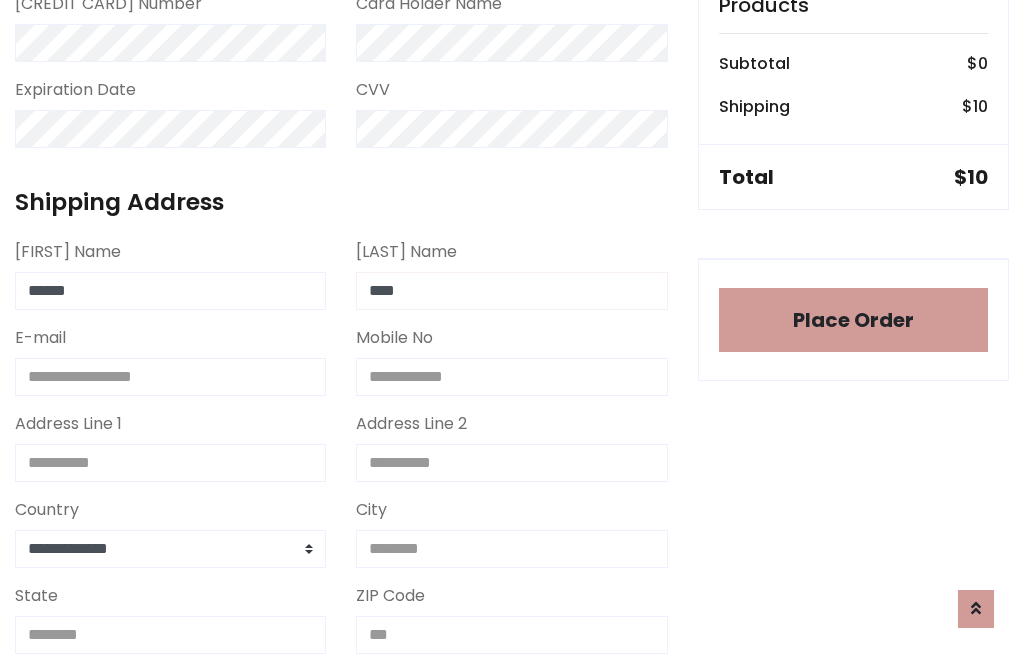 type on "****" 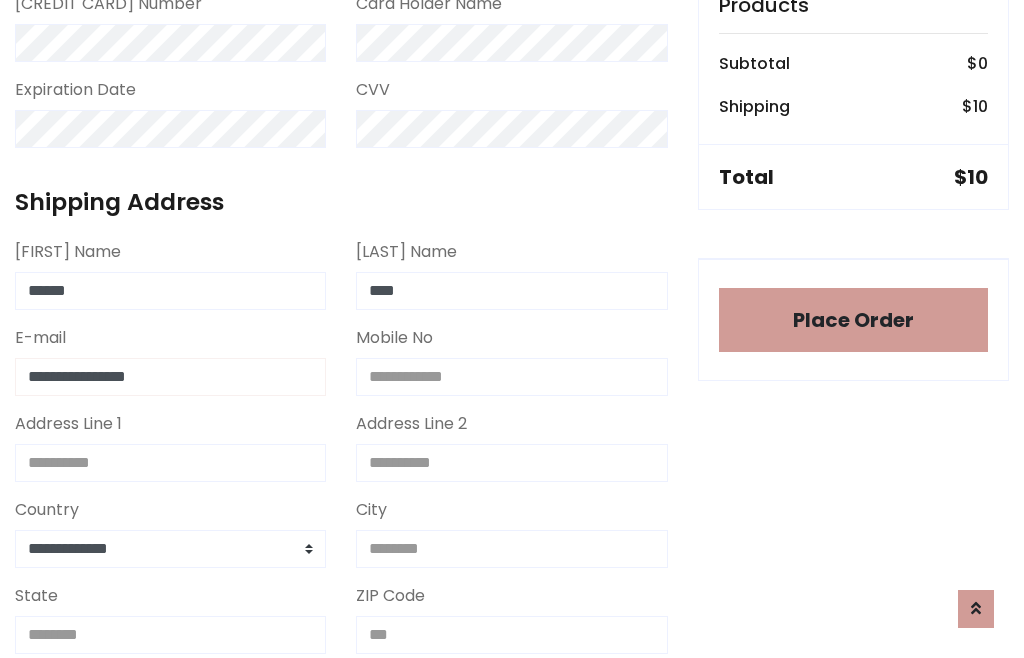 type on "**********" 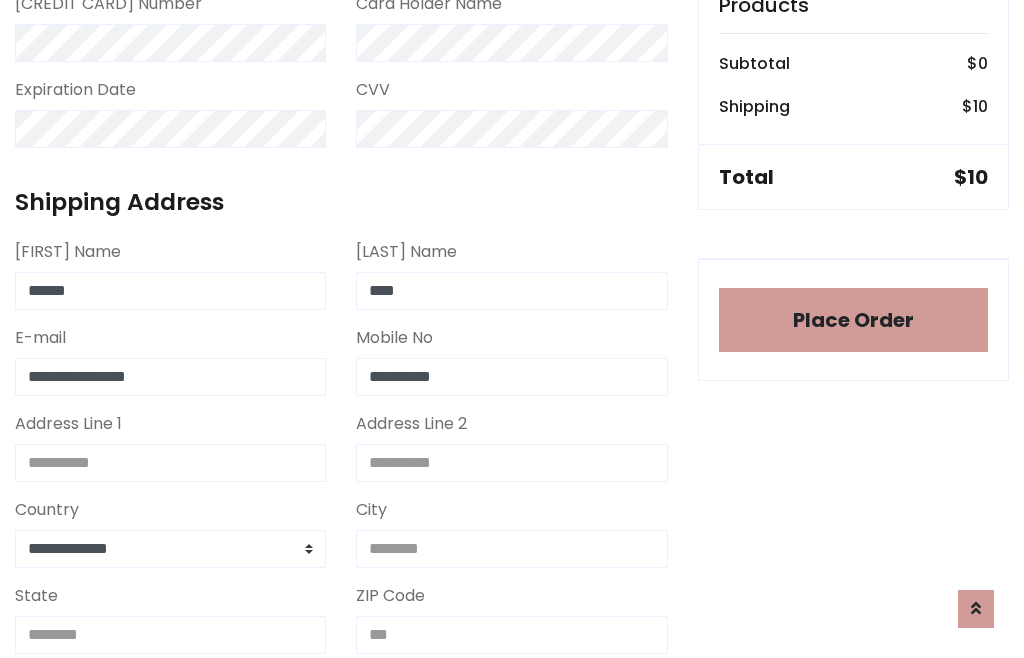 type on "**********" 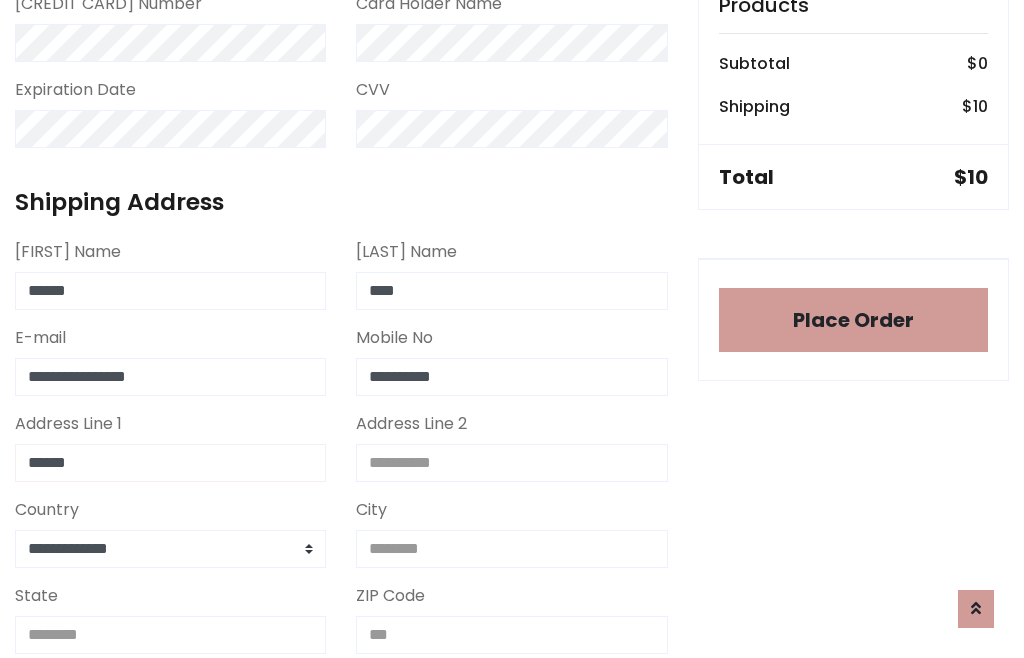 type on "******" 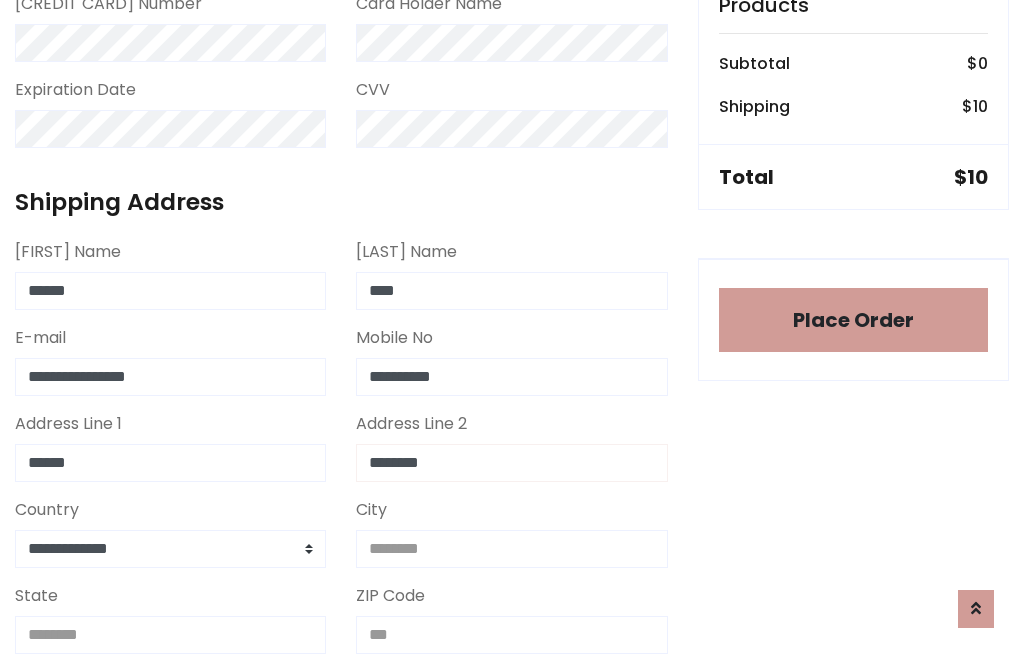 type on "********" 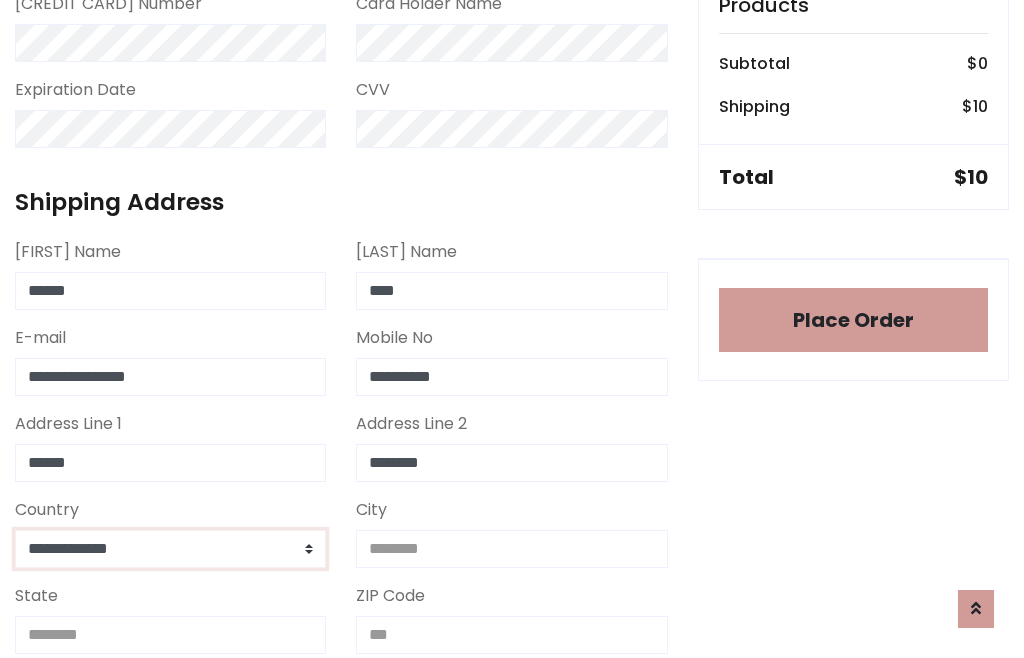 select on "*******" 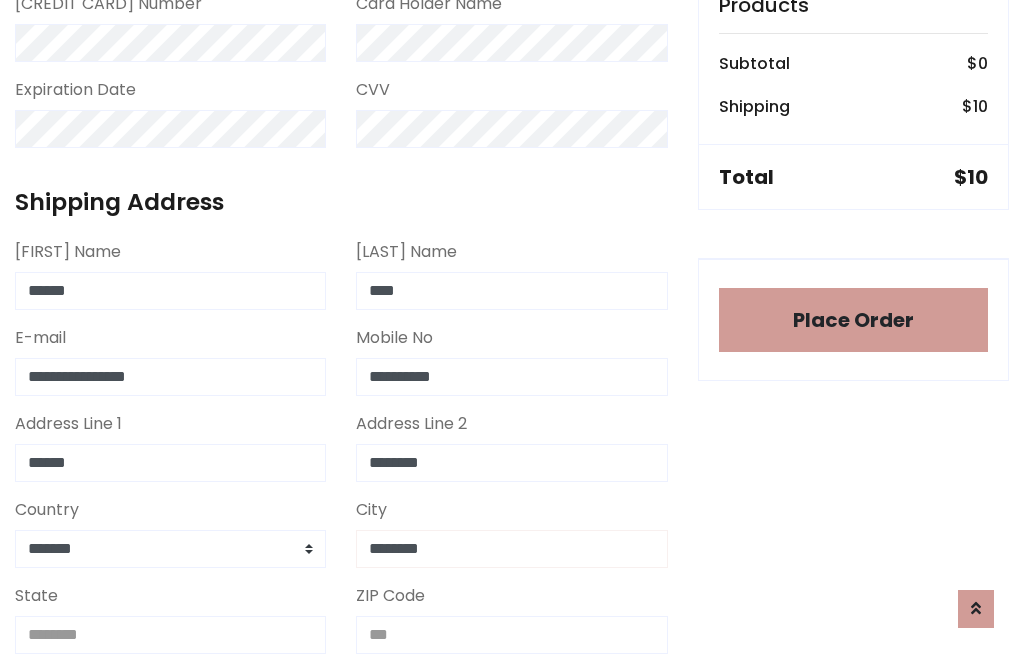 type on "********" 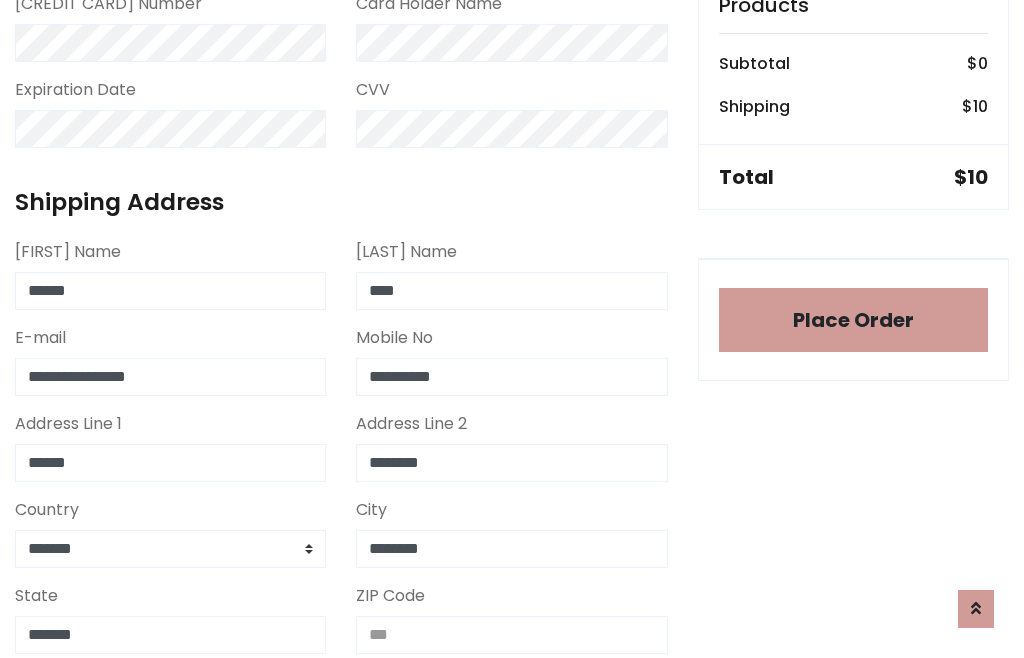 type on "*******" 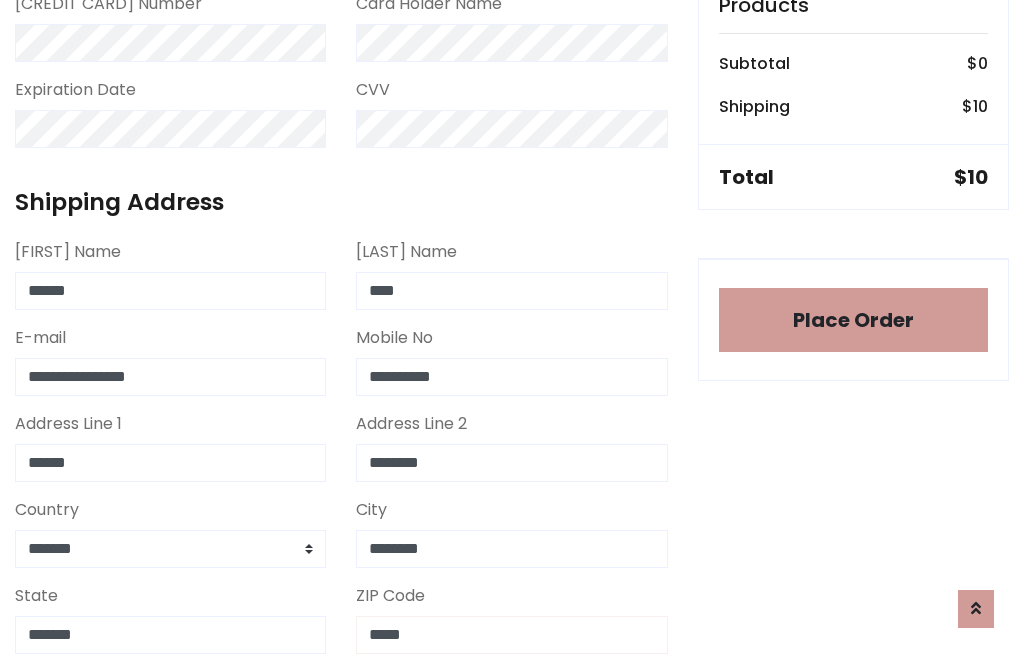scroll, scrollTop: 403, scrollLeft: 0, axis: vertical 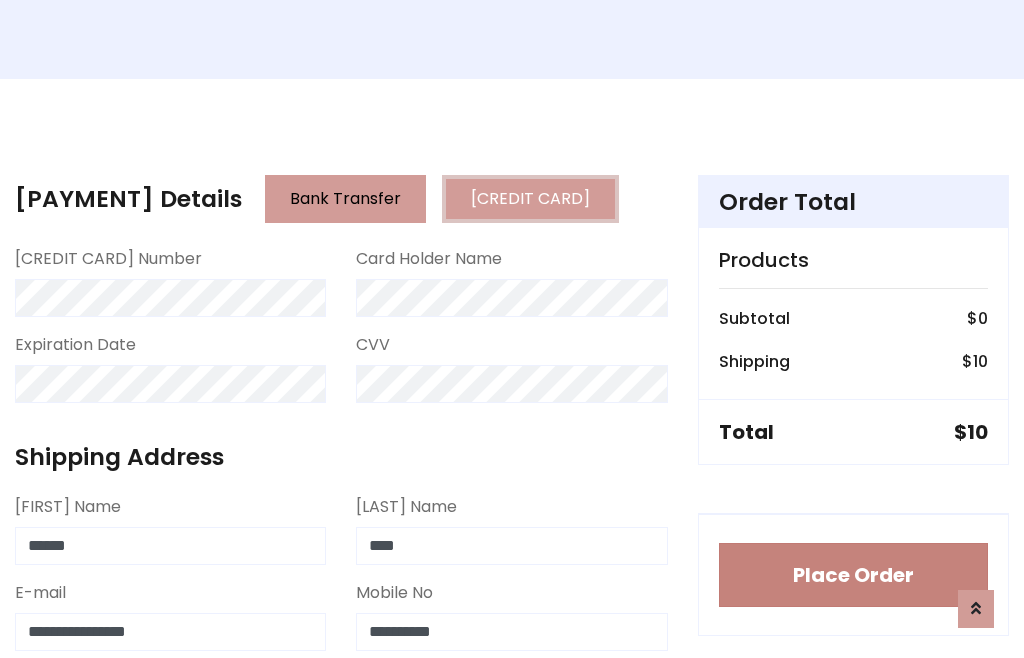 type on "*****" 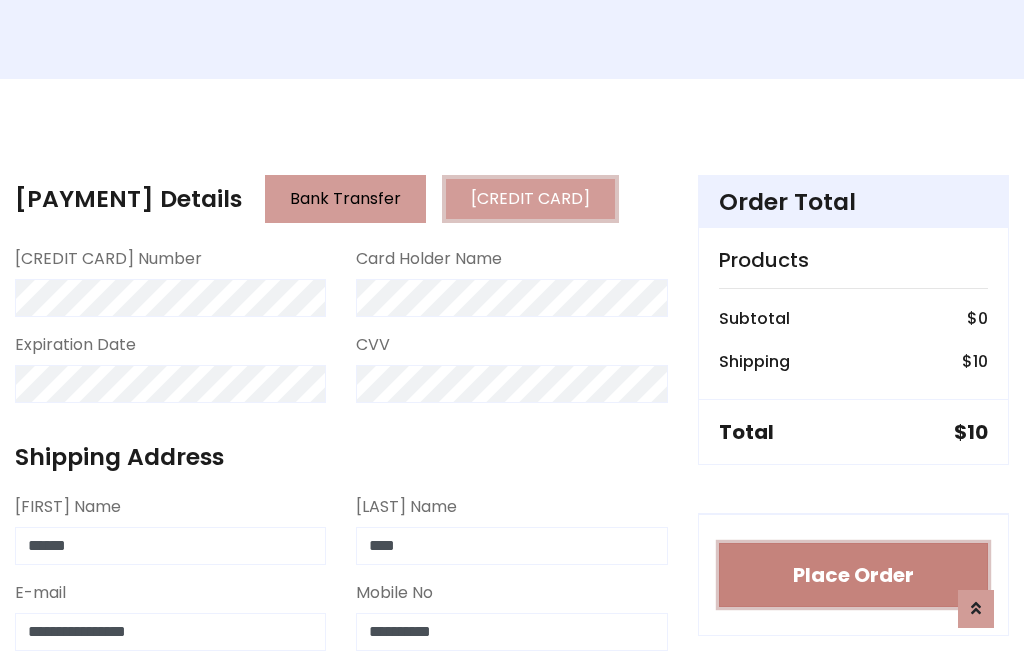 click on "Place Order" at bounding box center [853, 575] 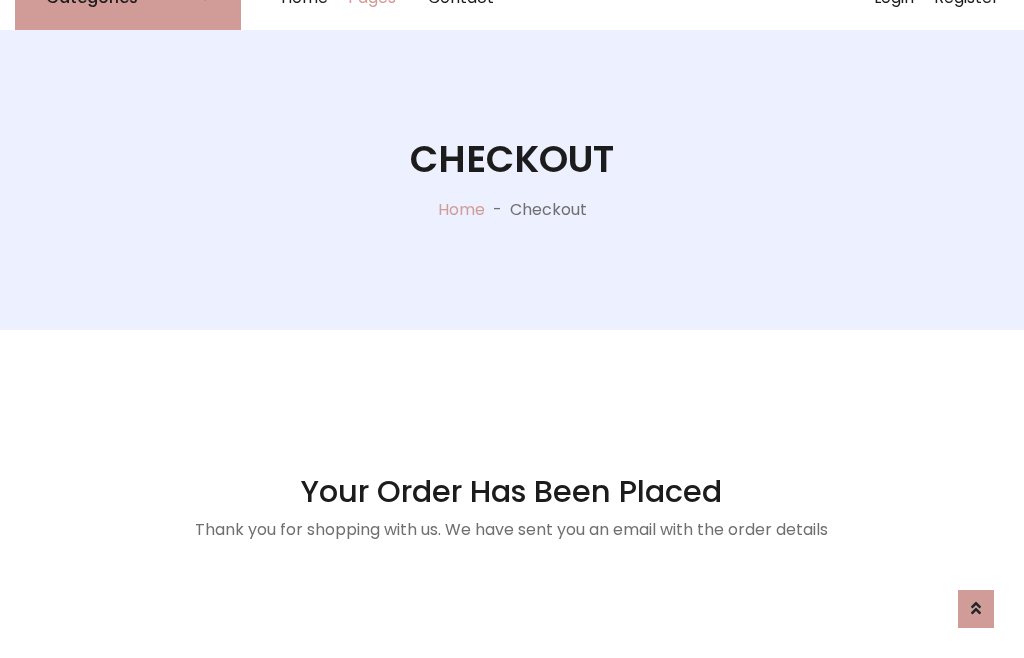 scroll, scrollTop: 0, scrollLeft: 0, axis: both 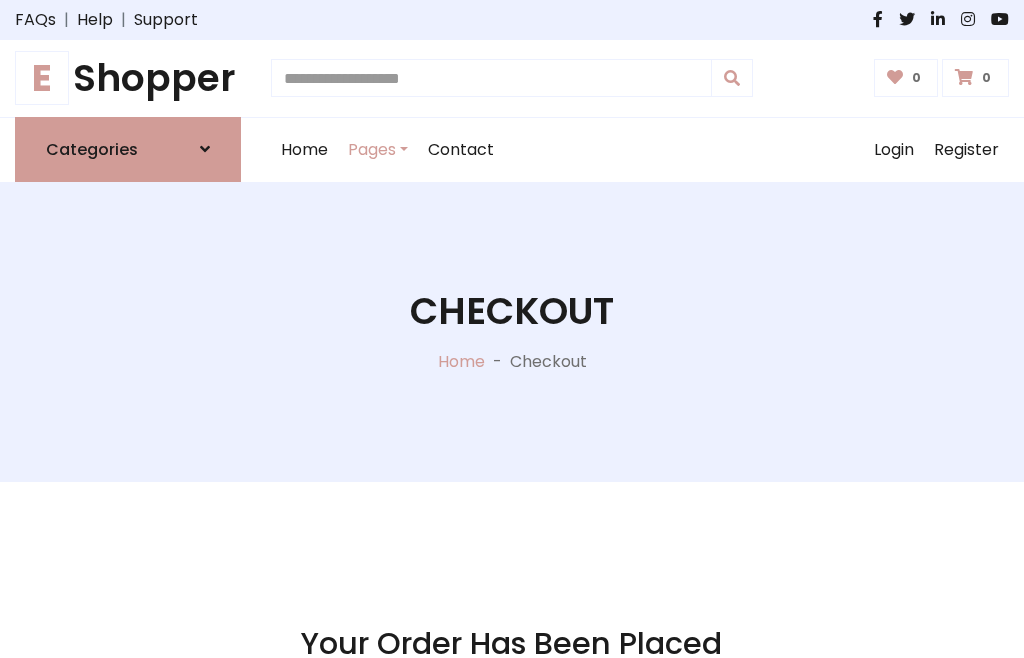 click on "E Shopper" at bounding box center [128, 78] 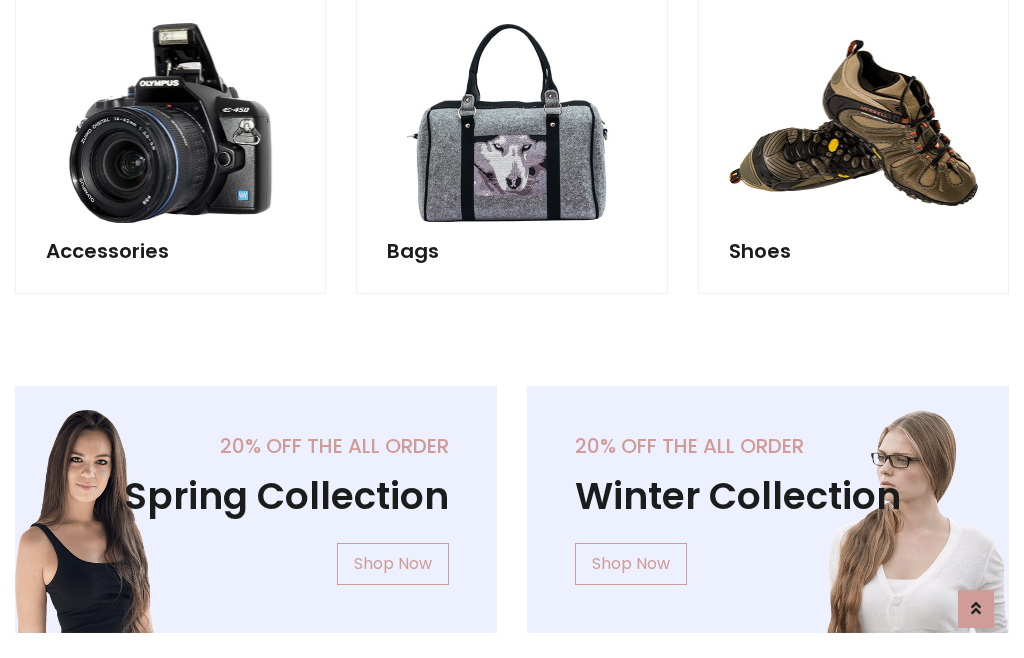 scroll, scrollTop: 770, scrollLeft: 0, axis: vertical 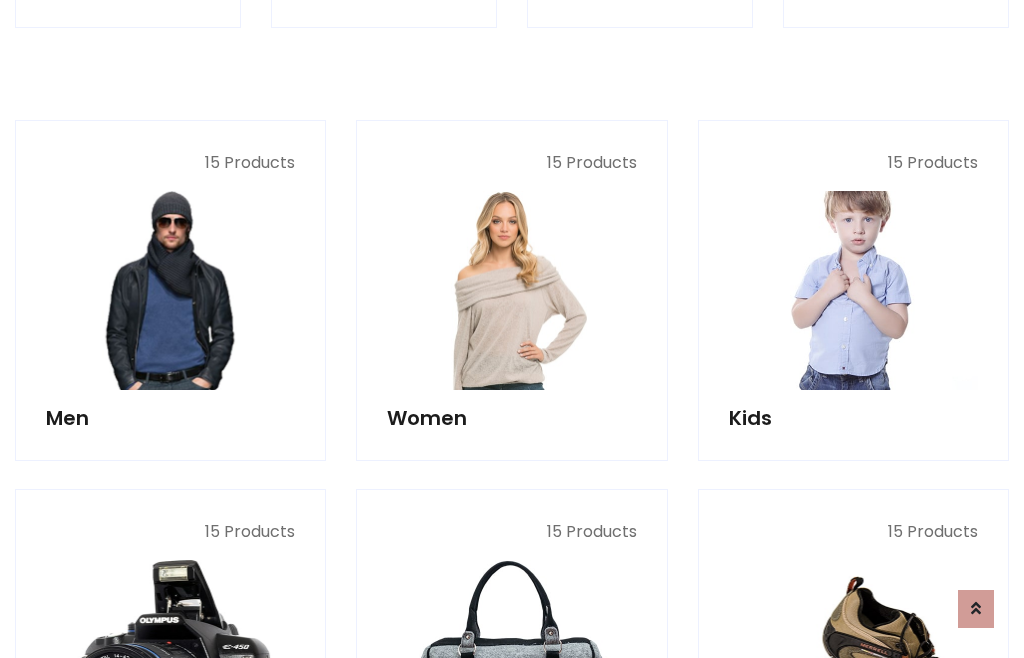 click at bounding box center (853, 290) 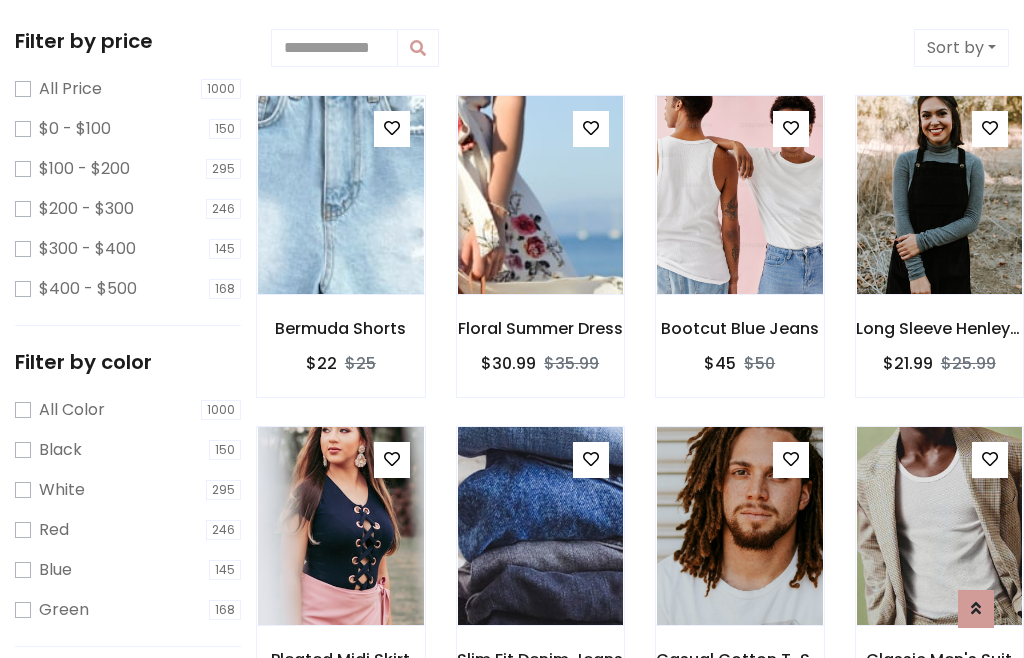 scroll, scrollTop: 549, scrollLeft: 0, axis: vertical 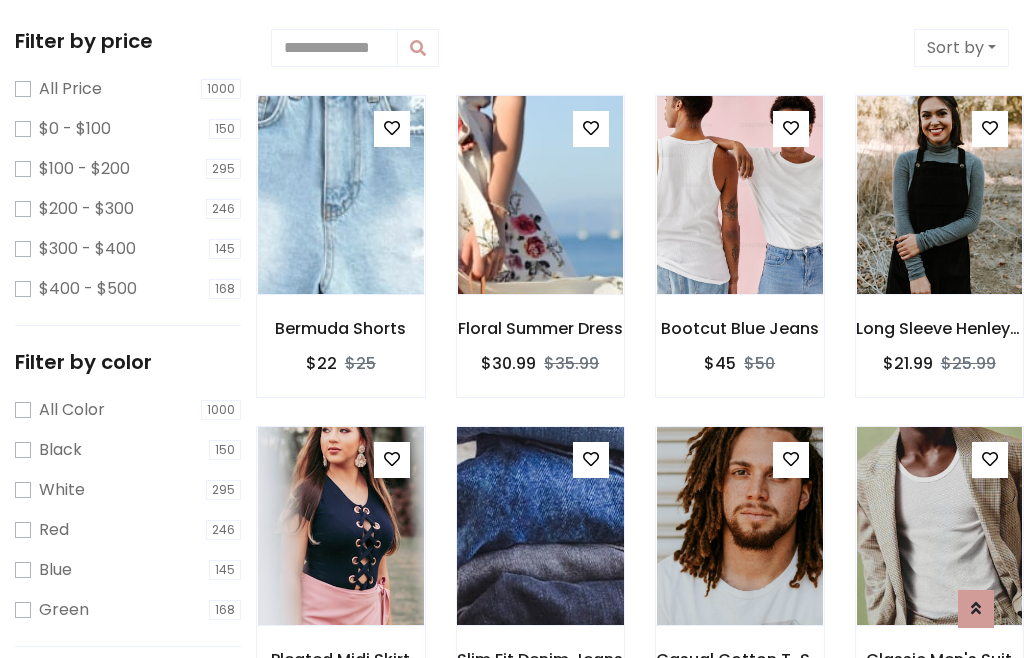 click at bounding box center (392, 128) 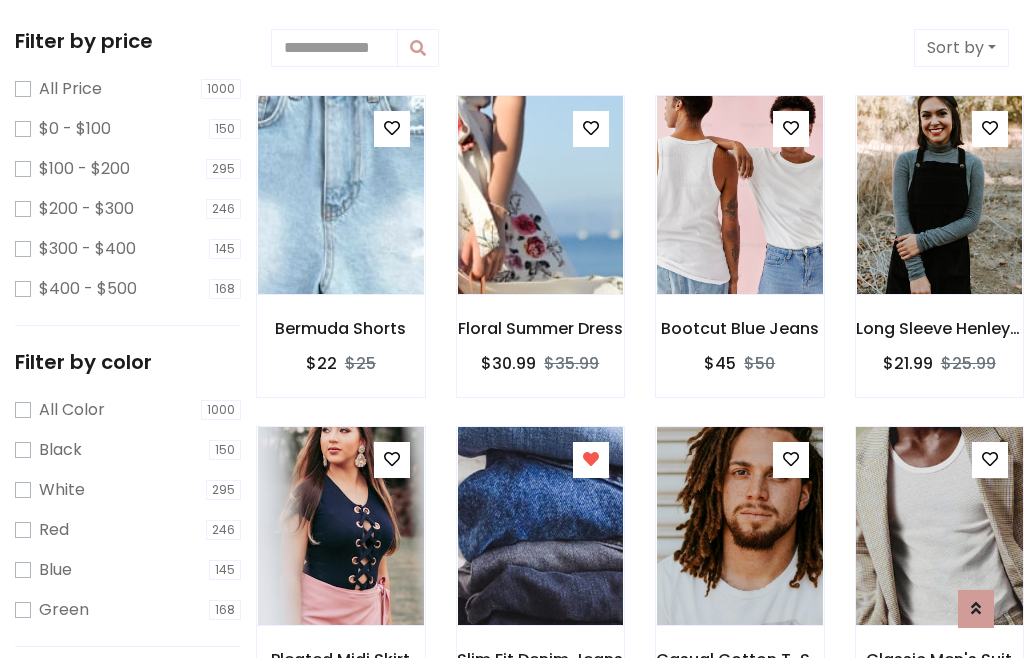 click at bounding box center [939, 526] 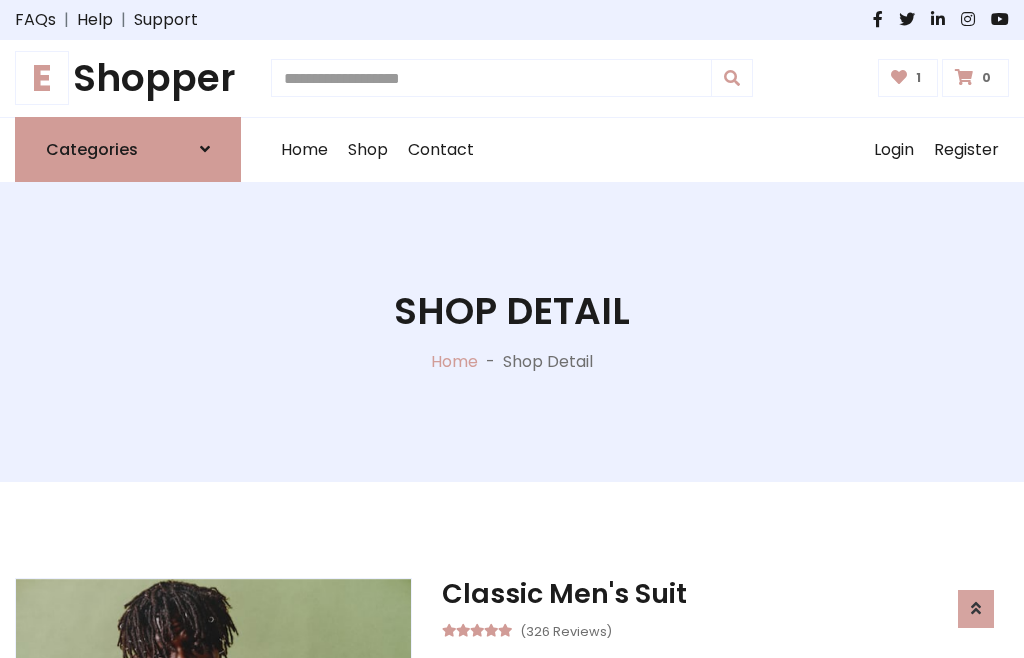 scroll, scrollTop: 262, scrollLeft: 0, axis: vertical 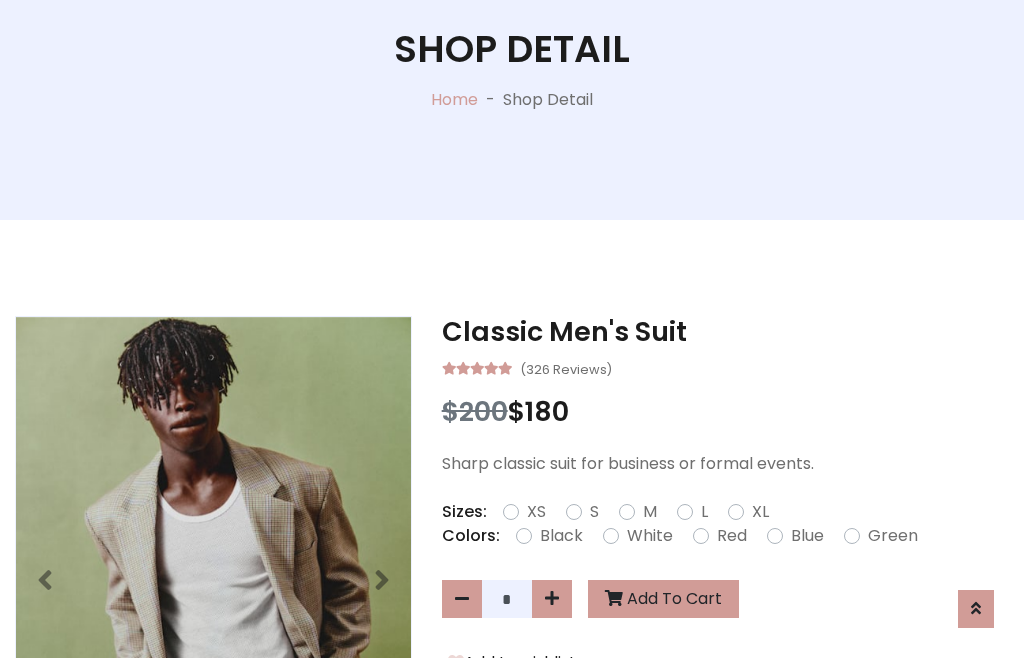 click on "XL" at bounding box center (760, 512) 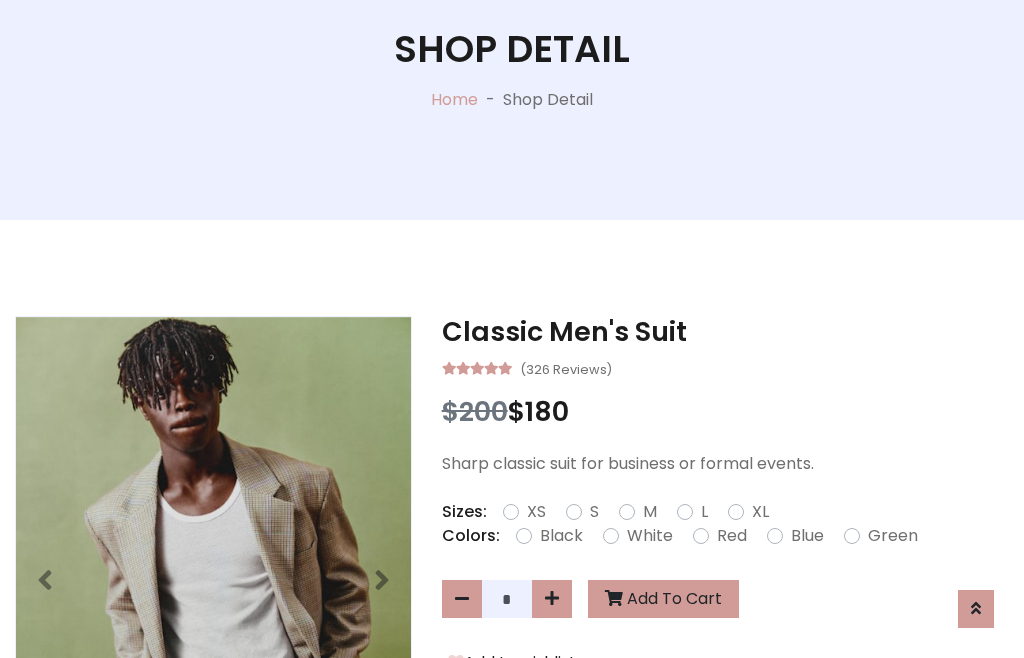 click on "Black" at bounding box center (561, 536) 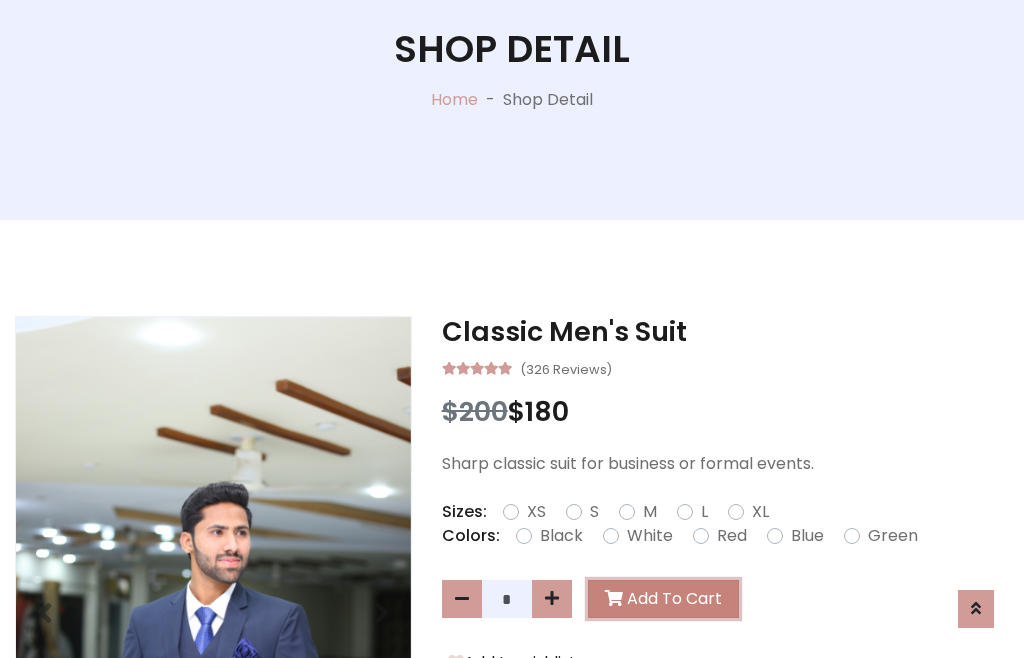 click on "Add To Cart" at bounding box center [663, 599] 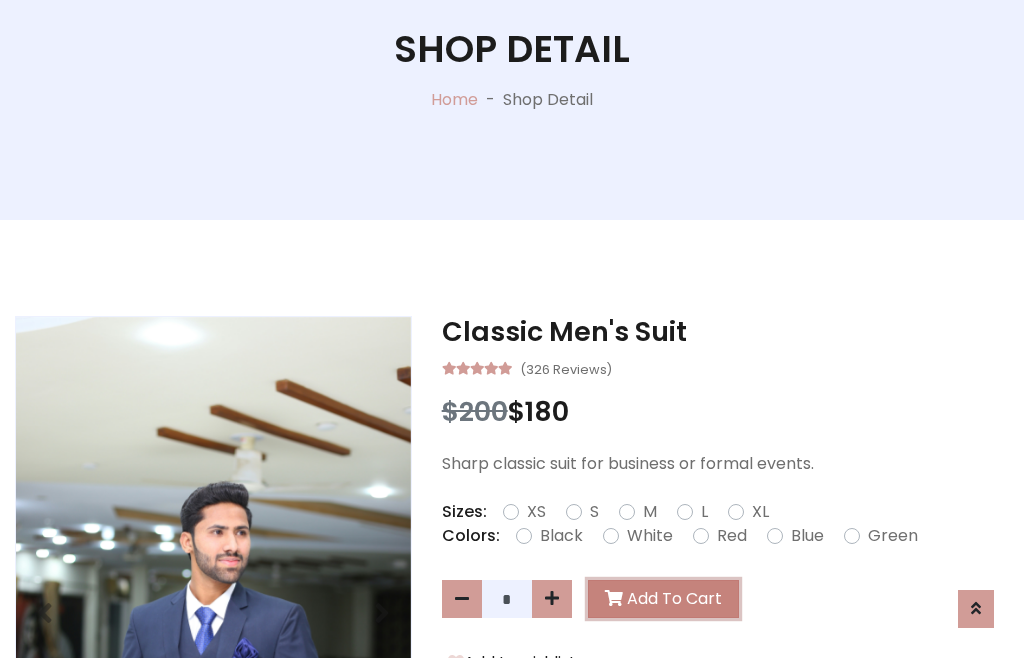 scroll, scrollTop: 0, scrollLeft: 0, axis: both 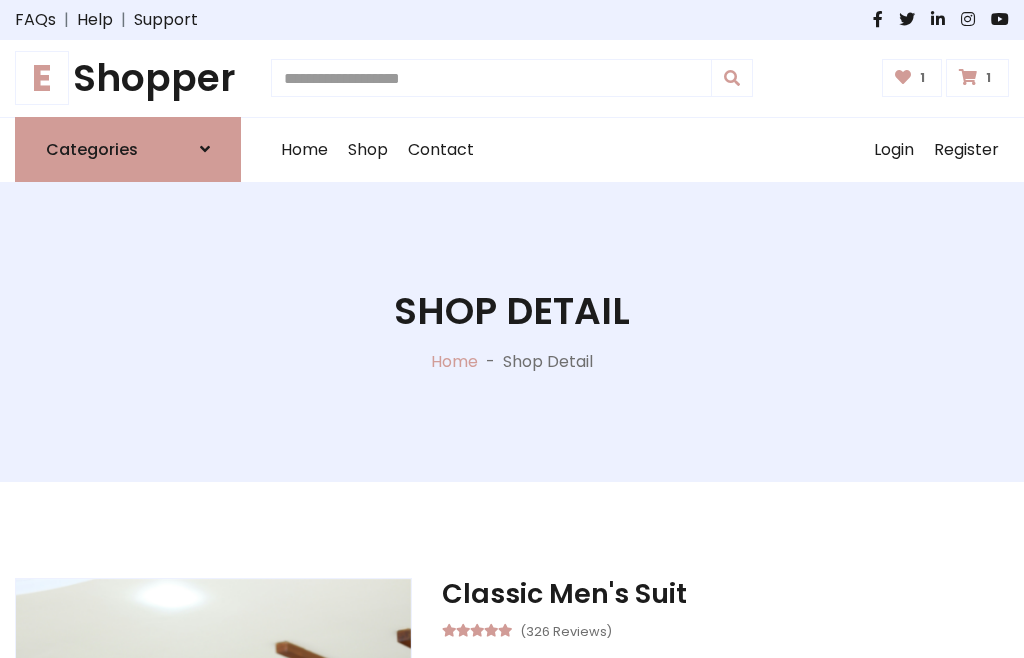 click at bounding box center [968, 77] 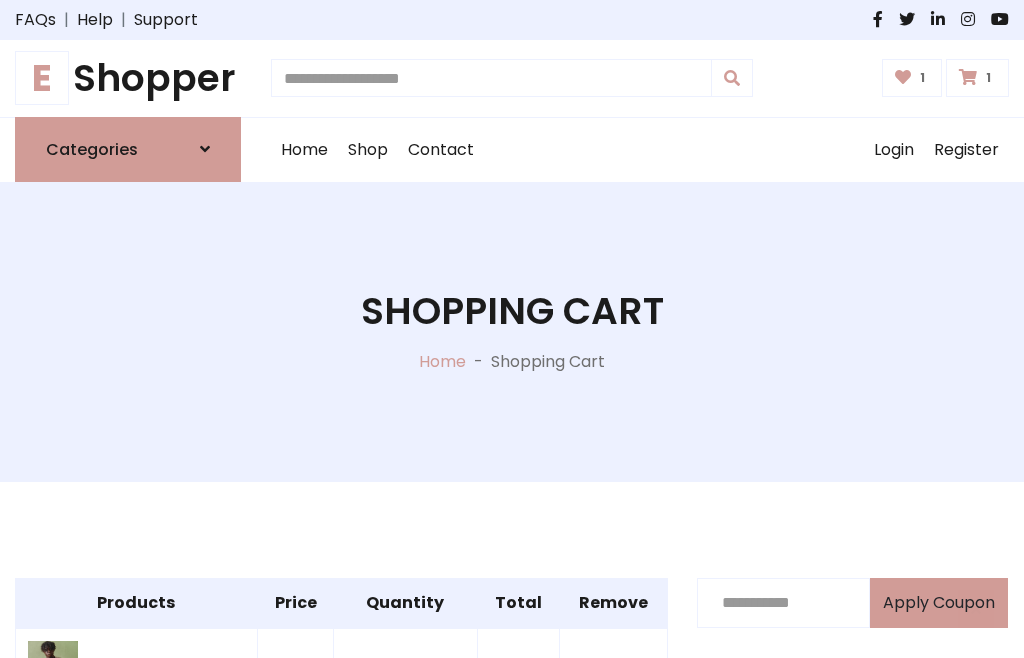 scroll, scrollTop: 570, scrollLeft: 0, axis: vertical 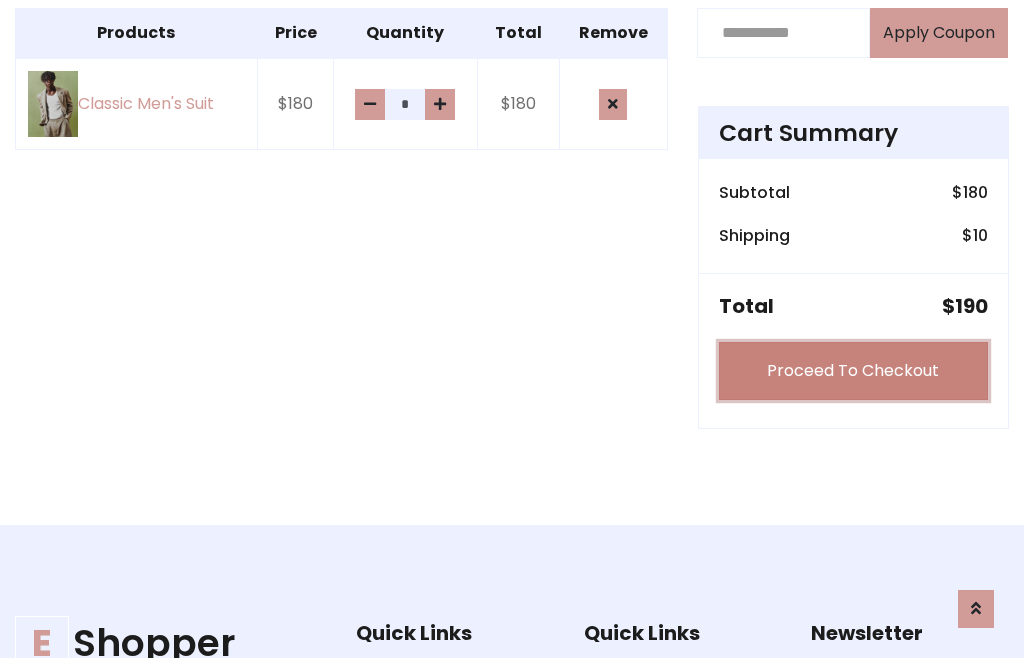 click on "Proceed To Checkout" at bounding box center [853, 371] 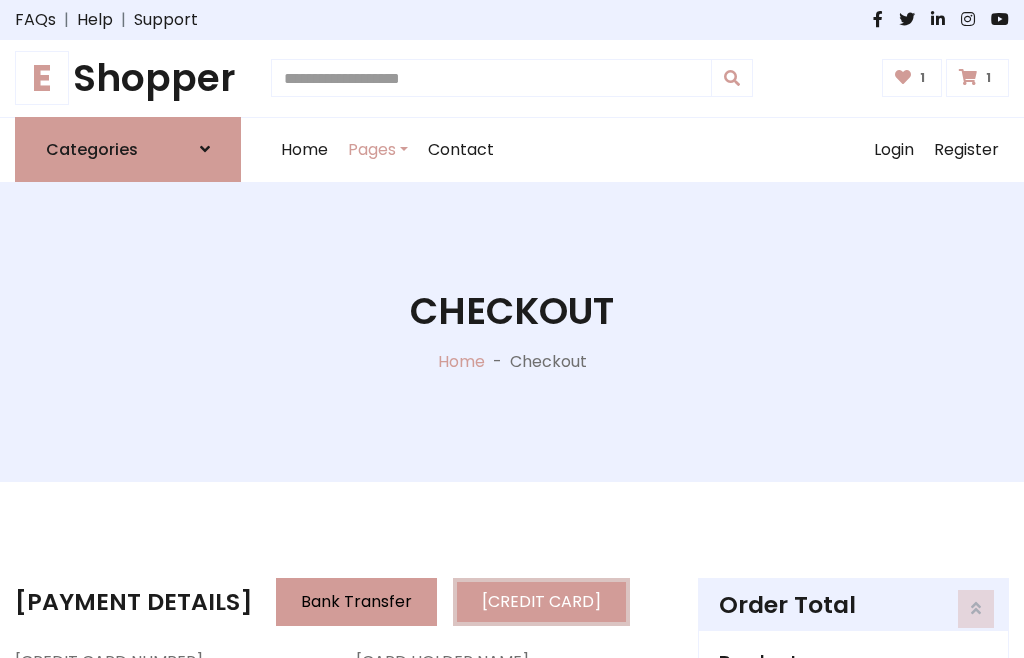 scroll, scrollTop: 201, scrollLeft: 0, axis: vertical 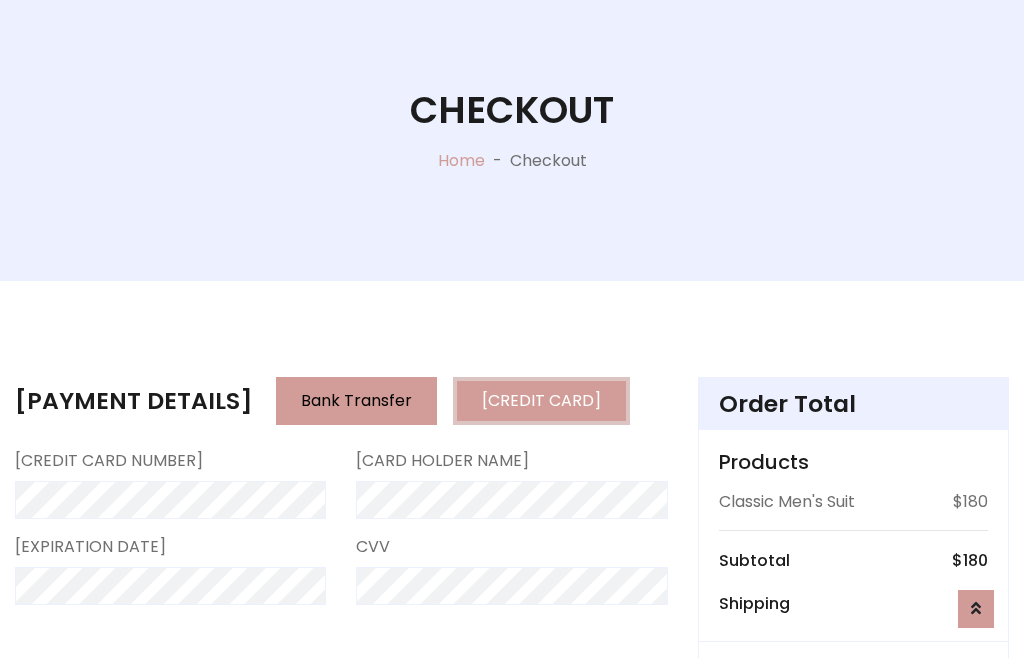 click on "Go to shipping" at bounding box center (853, 817) 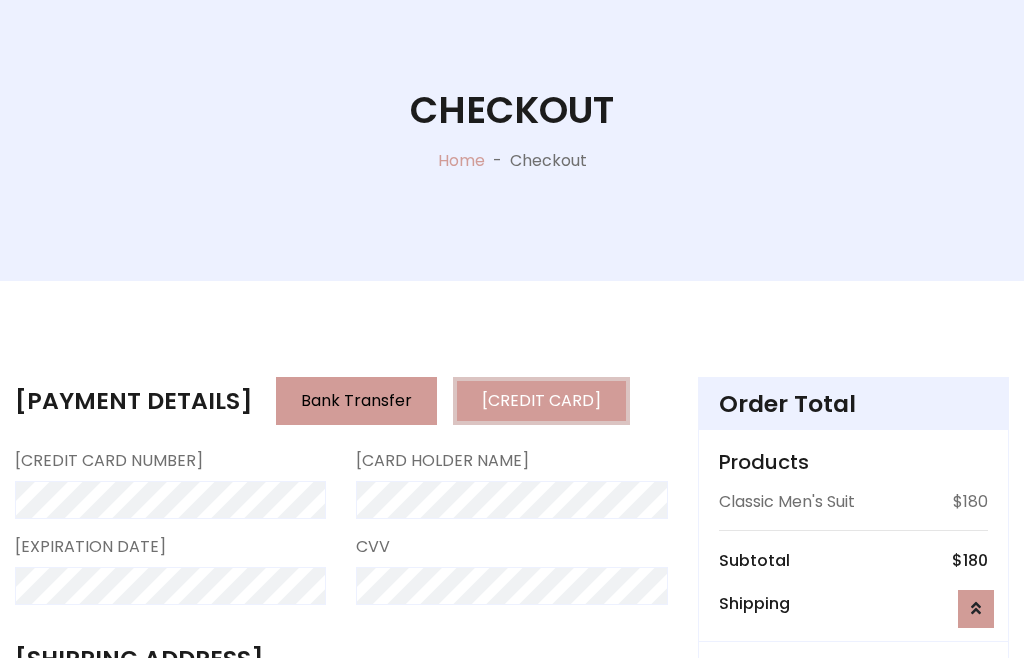 scroll, scrollTop: 392, scrollLeft: 0, axis: vertical 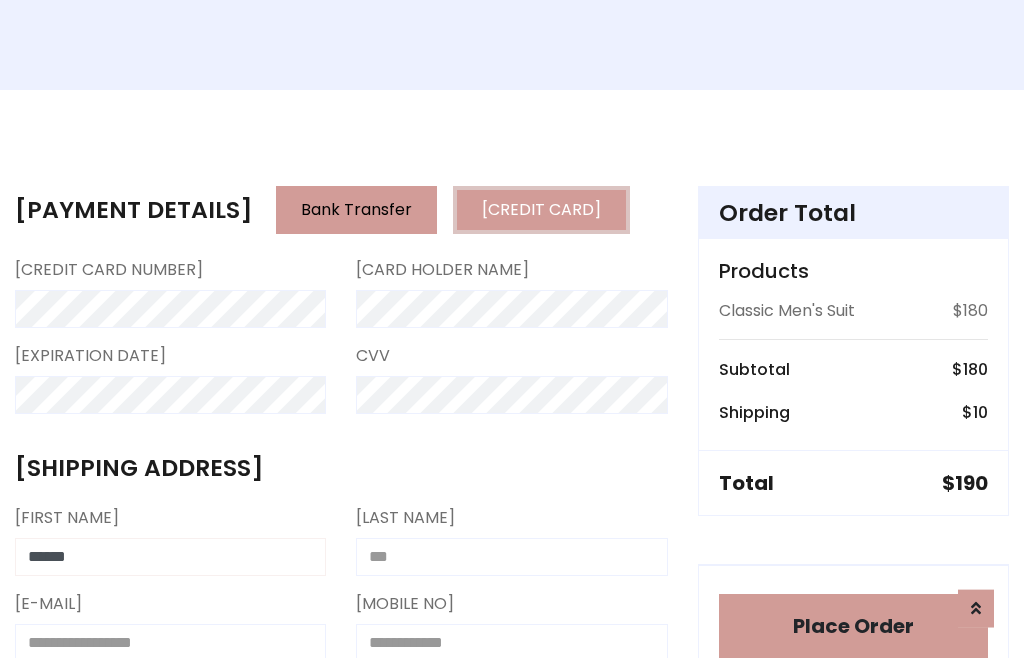 type on "******" 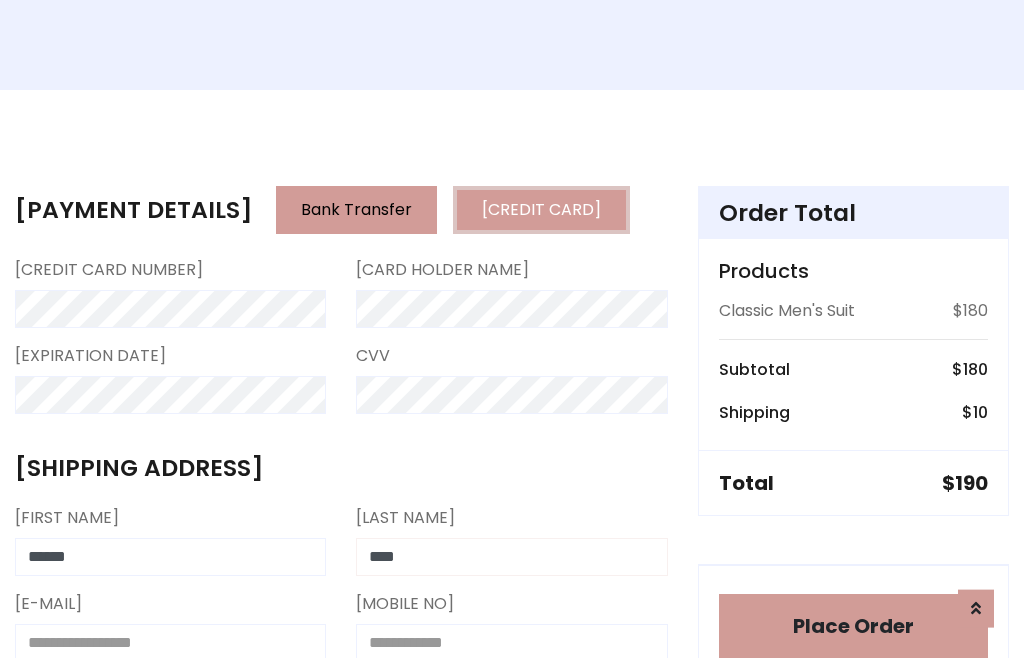 type on "****" 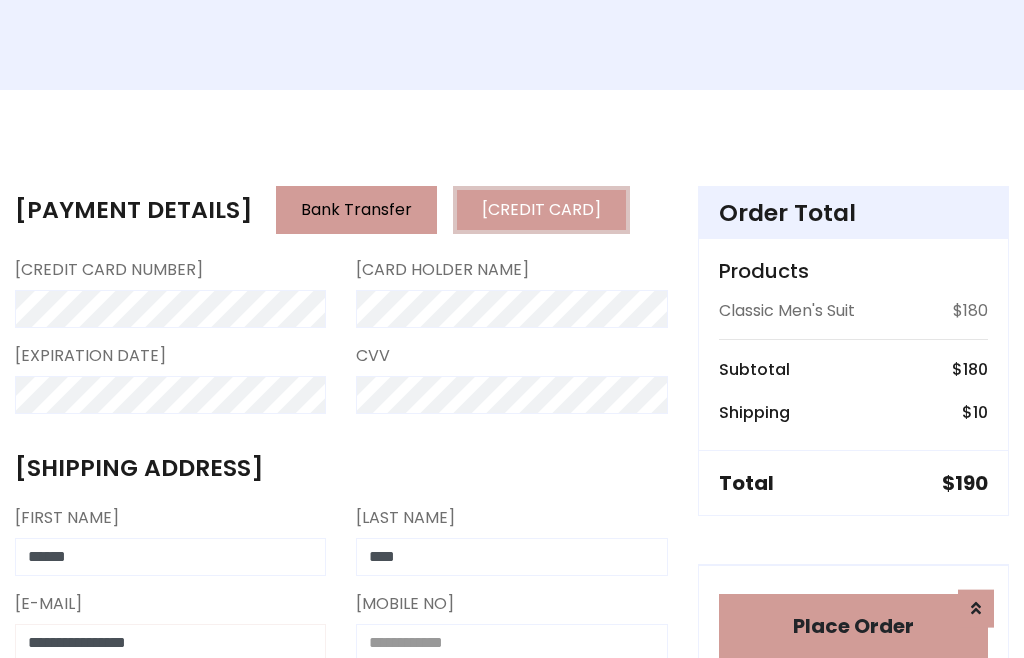 type on "**********" 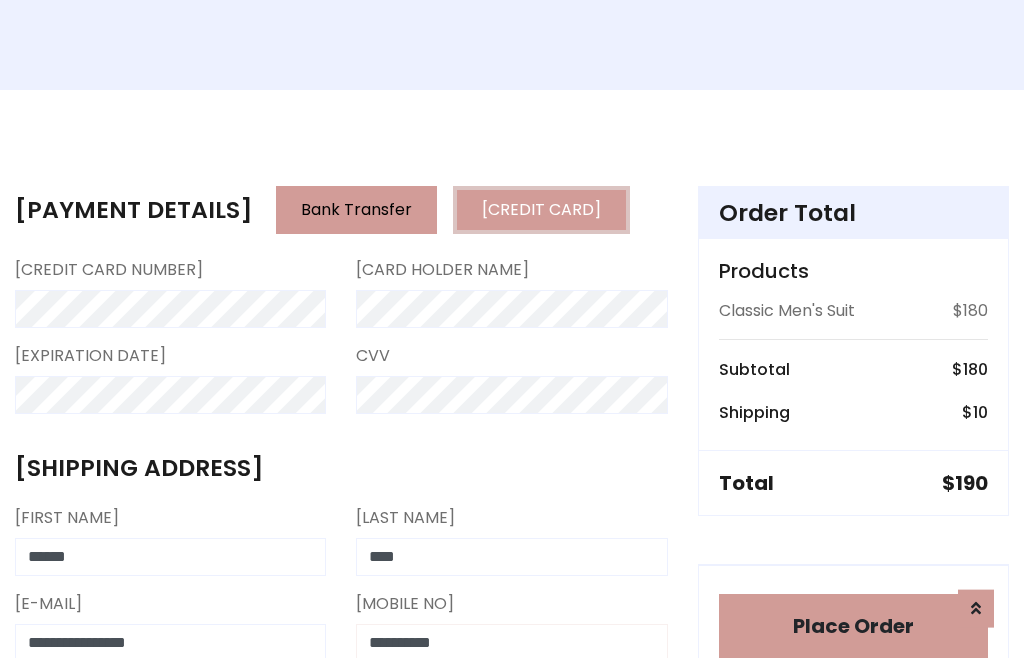 scroll, scrollTop: 573, scrollLeft: 0, axis: vertical 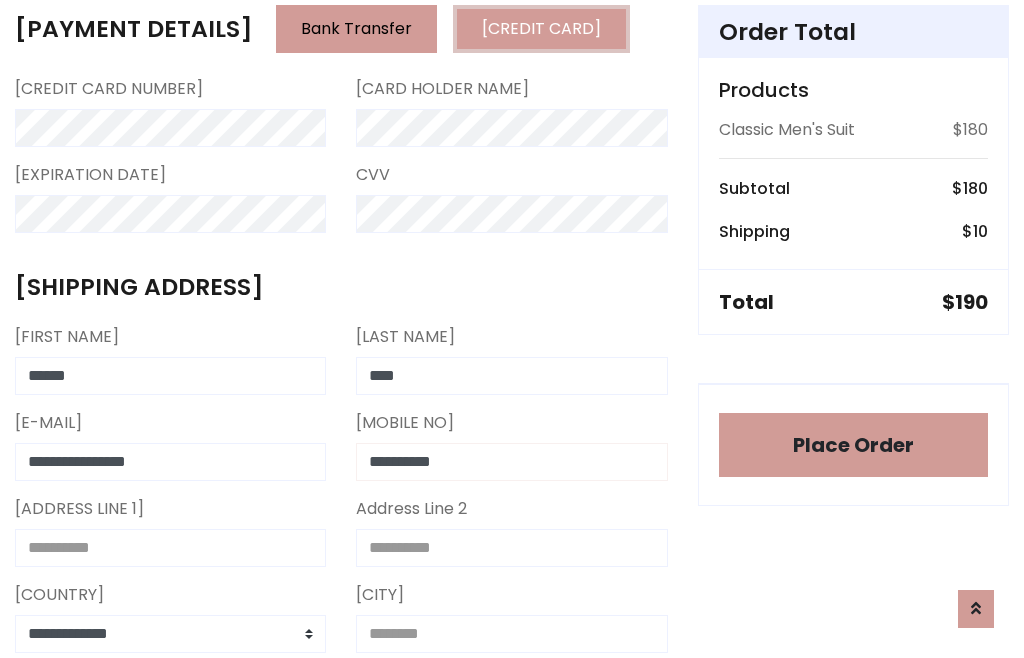 type on "**********" 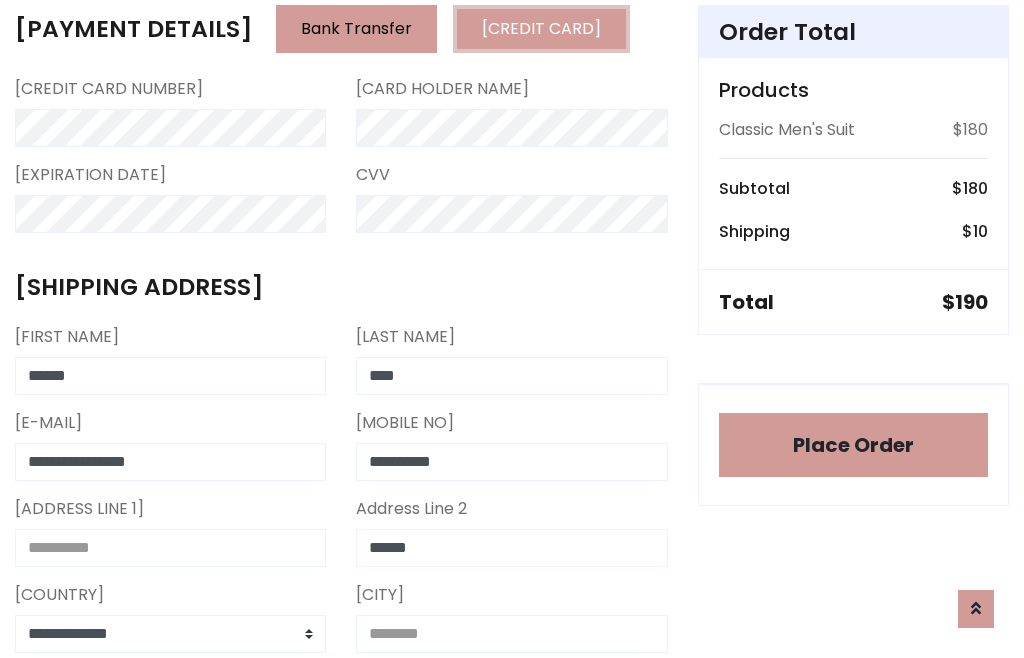 type on "******" 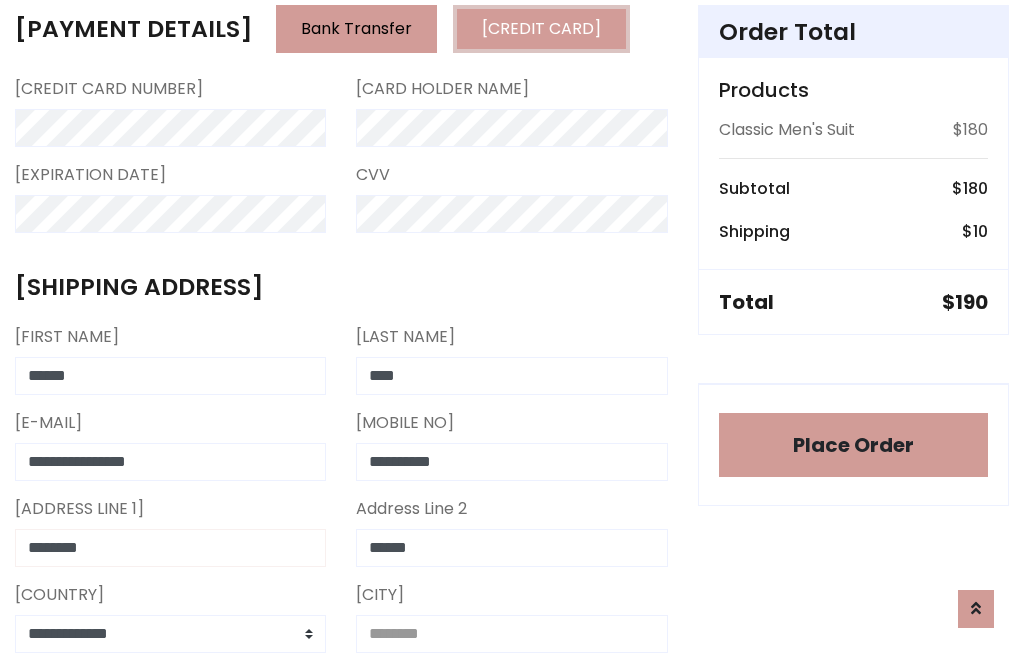 type on "********" 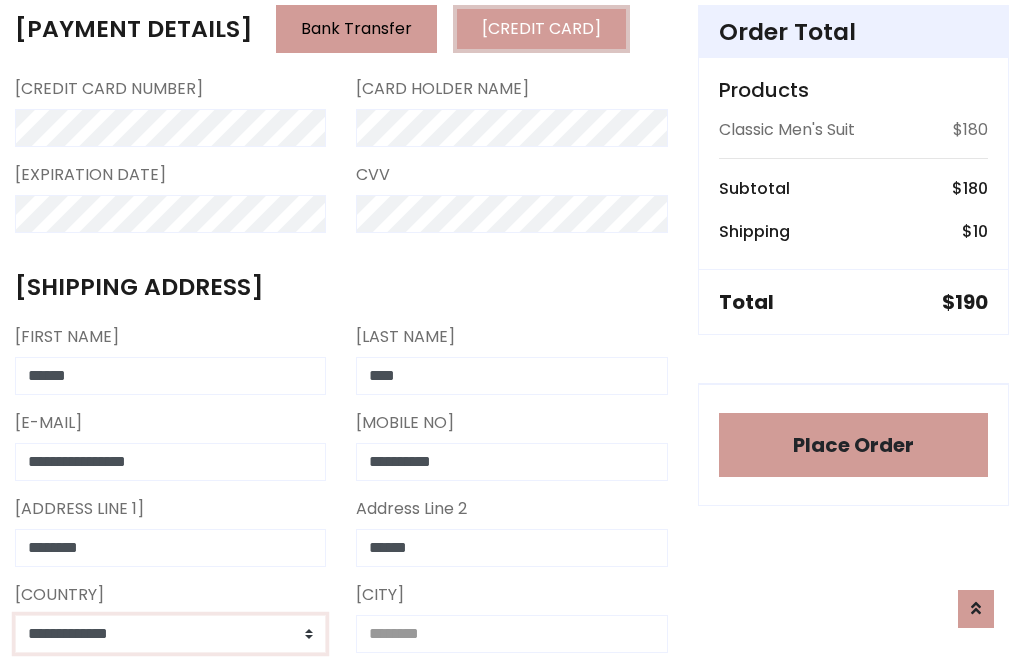select on "*******" 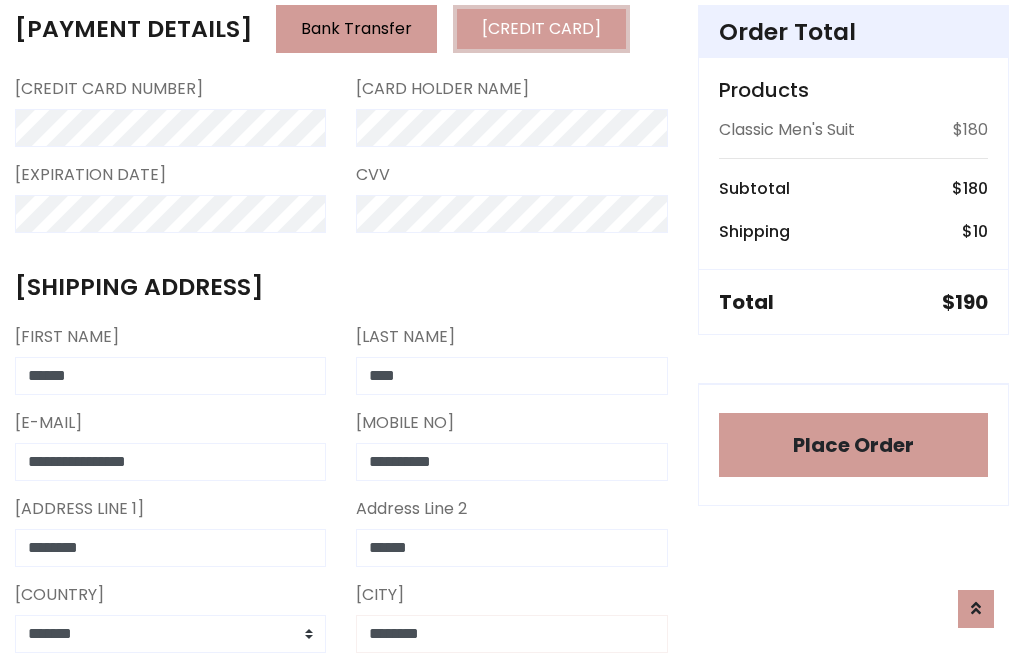type on "********" 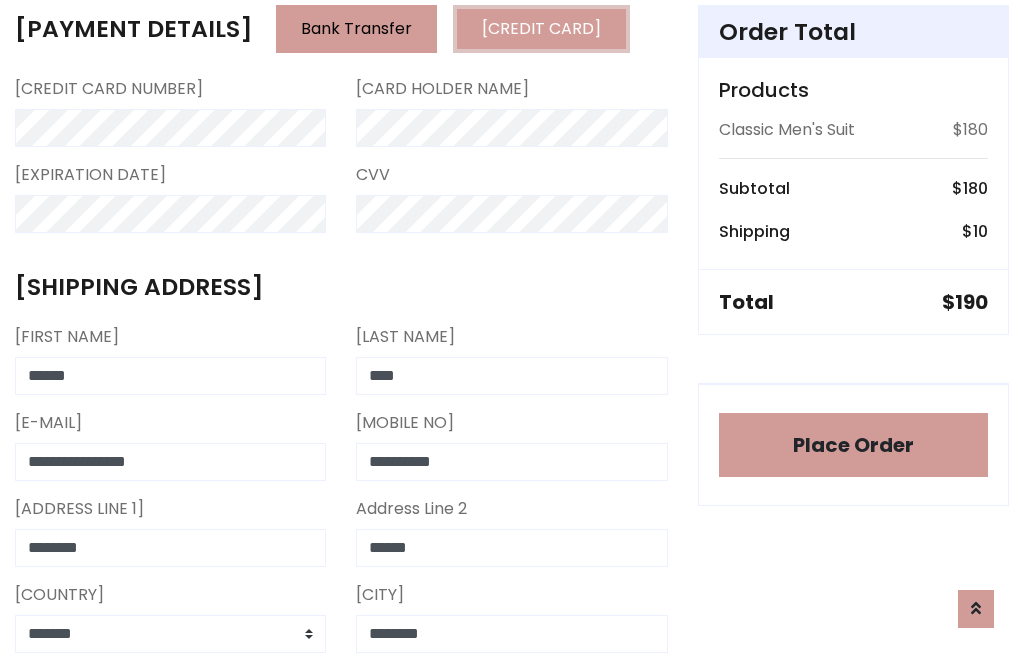scroll, scrollTop: 654, scrollLeft: 0, axis: vertical 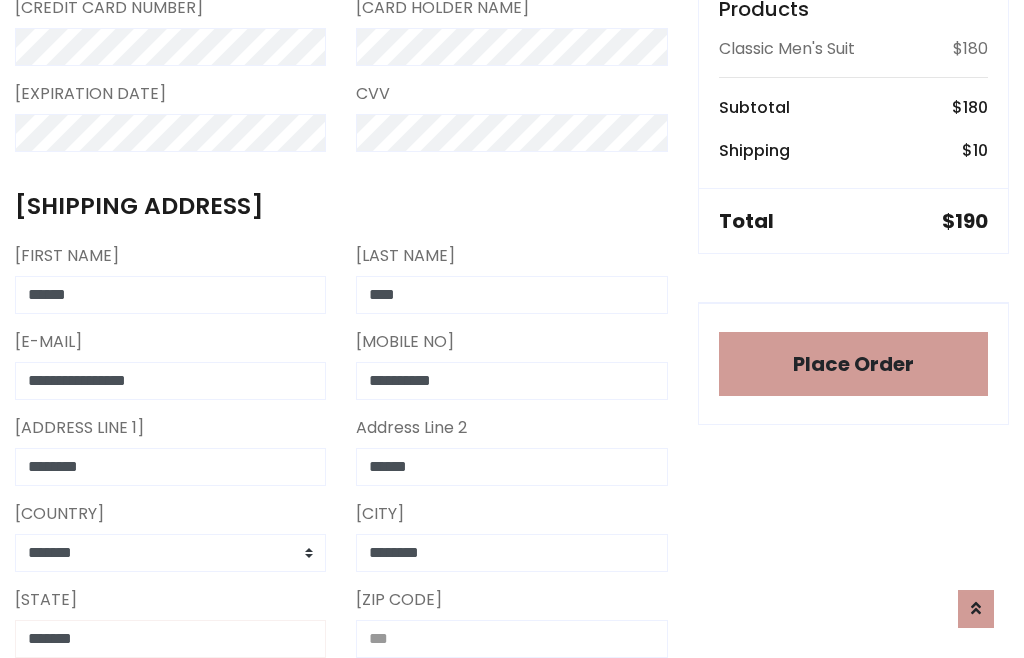type on "*******" 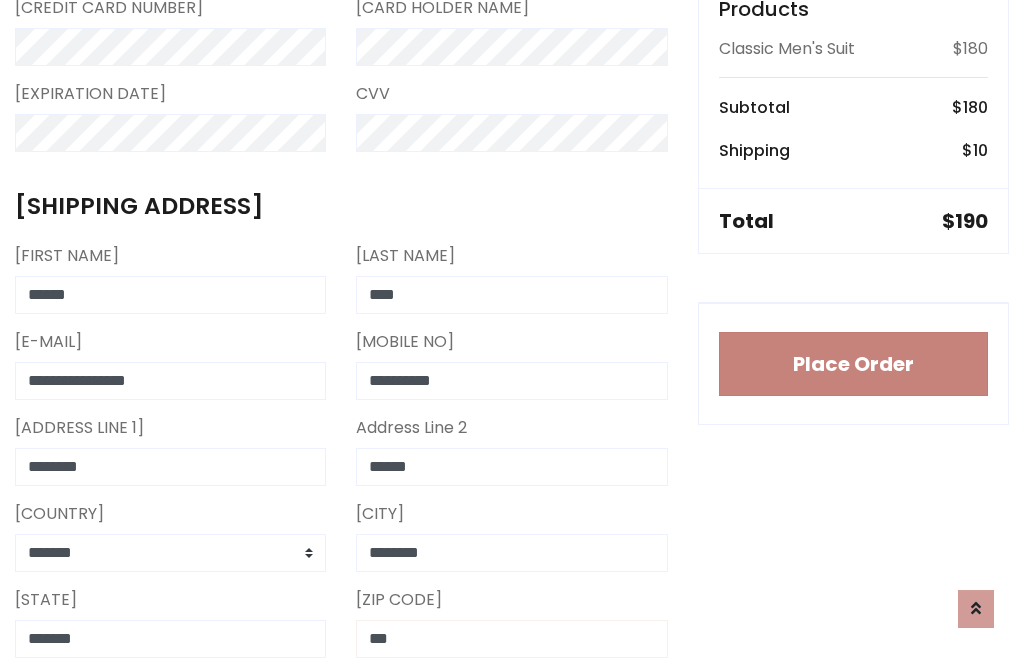 type on "***" 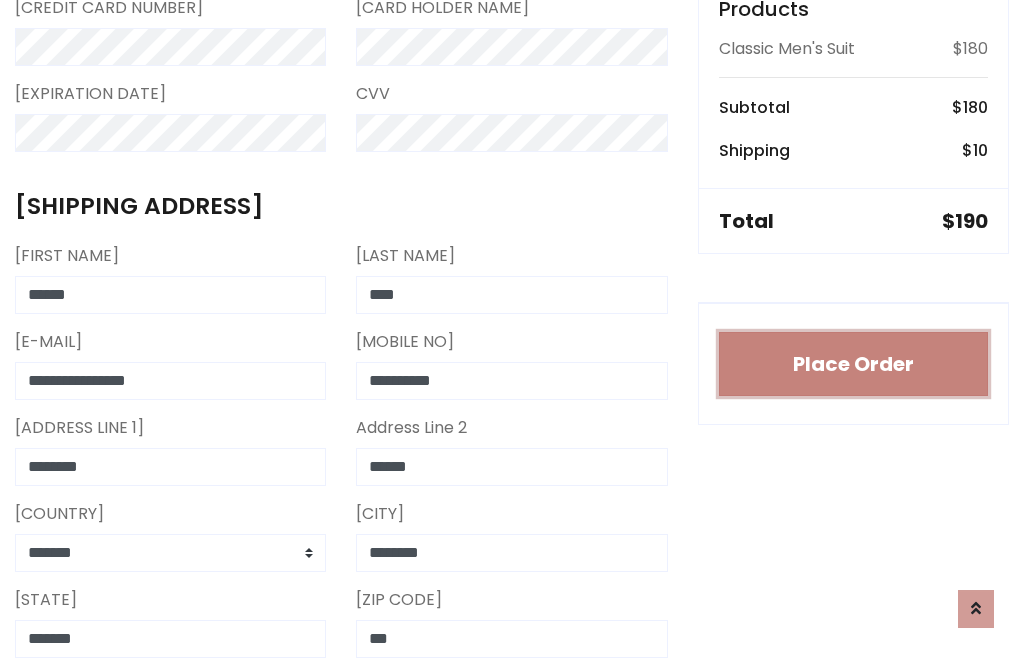 click on "Place Order" at bounding box center (853, 364) 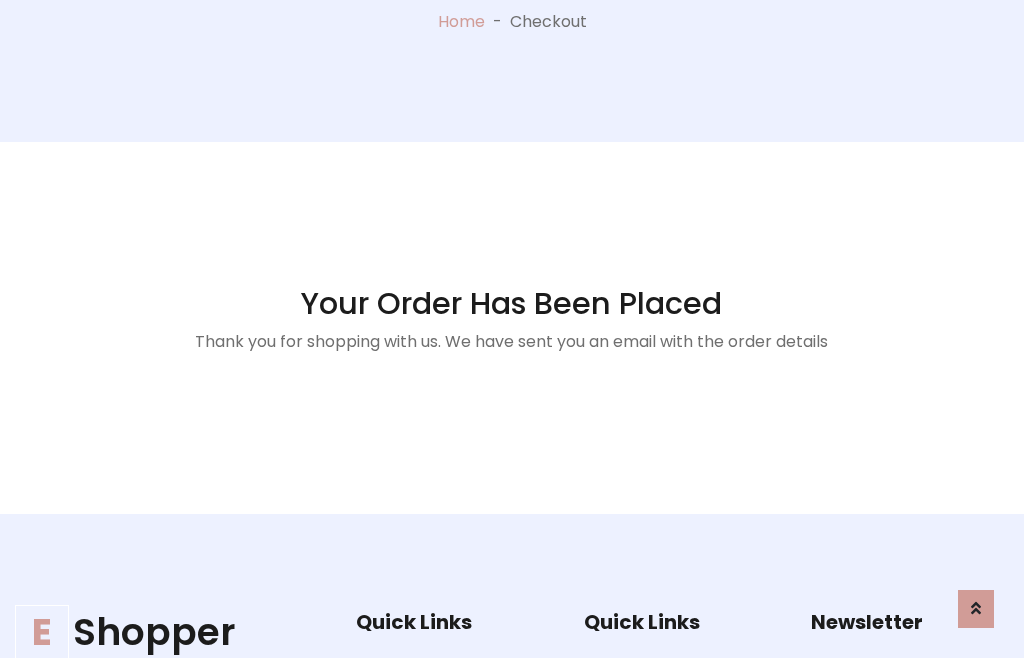 scroll, scrollTop: 0, scrollLeft: 0, axis: both 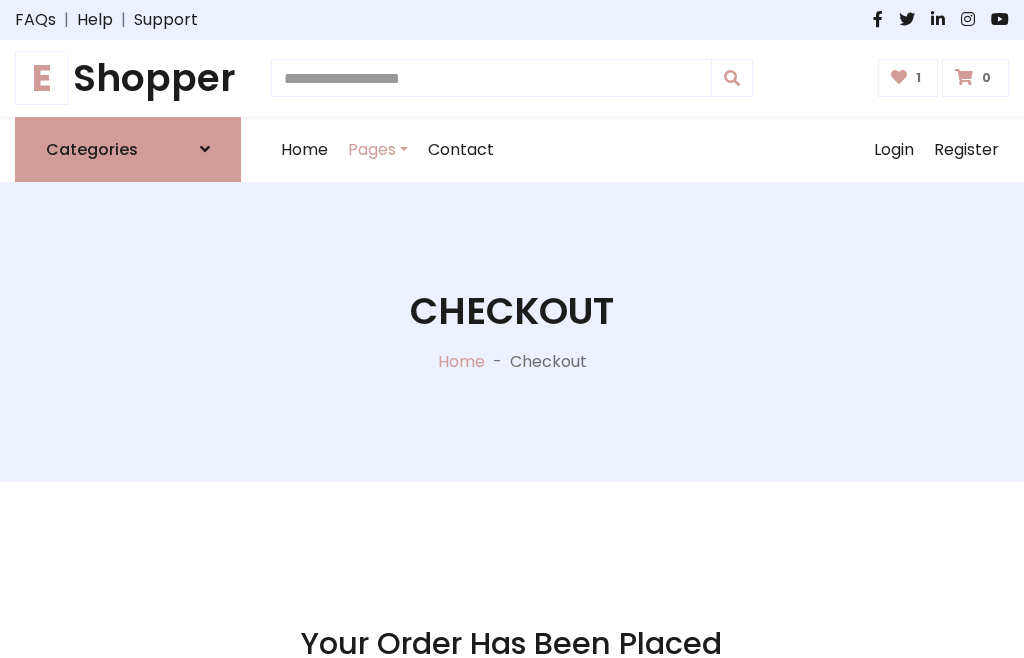 click on "[INITIAL]" at bounding box center [42, 78] 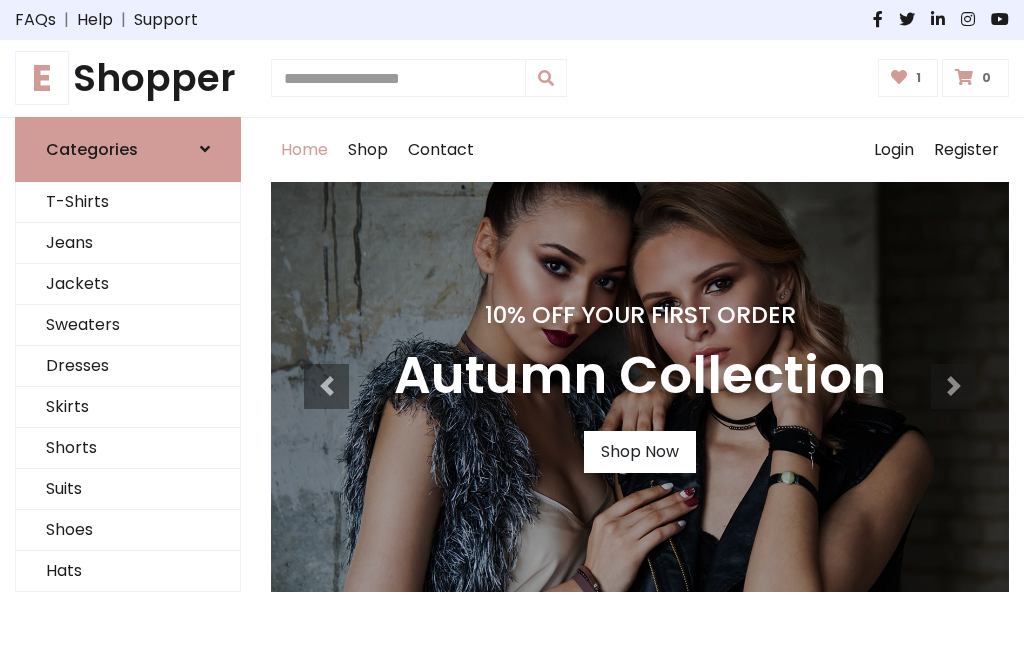 scroll, scrollTop: 0, scrollLeft: 0, axis: both 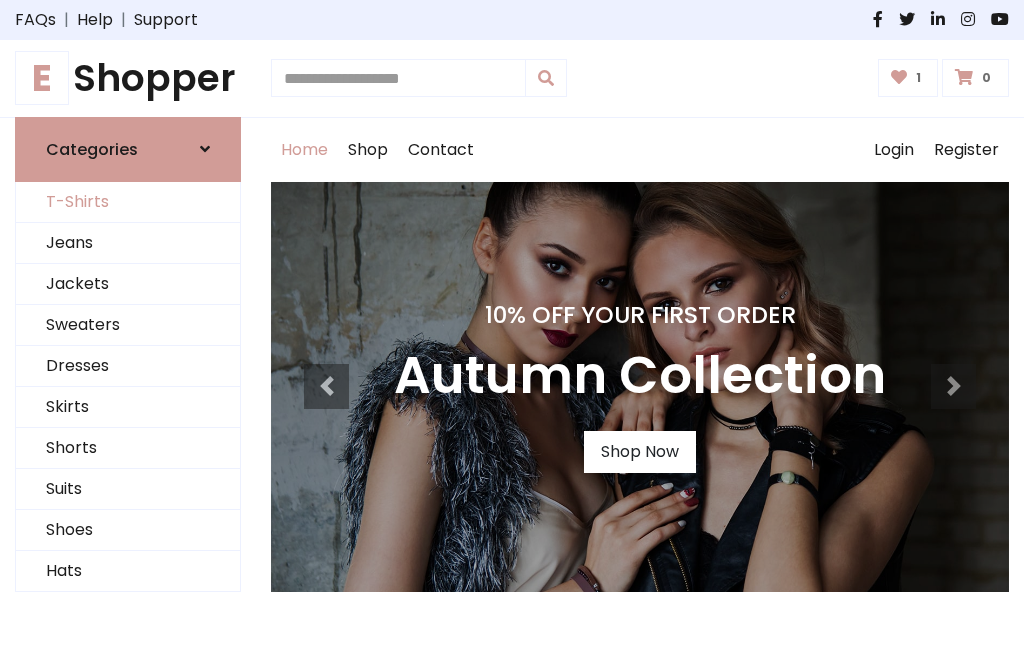 click on "T-Shirts" at bounding box center [128, 202] 